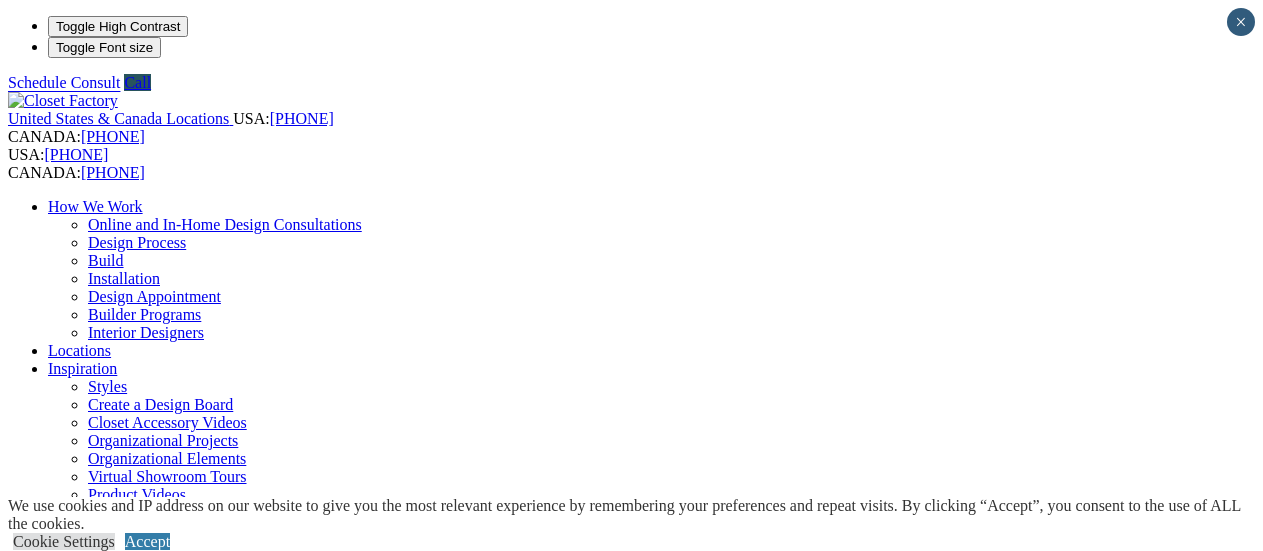 scroll, scrollTop: 0, scrollLeft: 0, axis: both 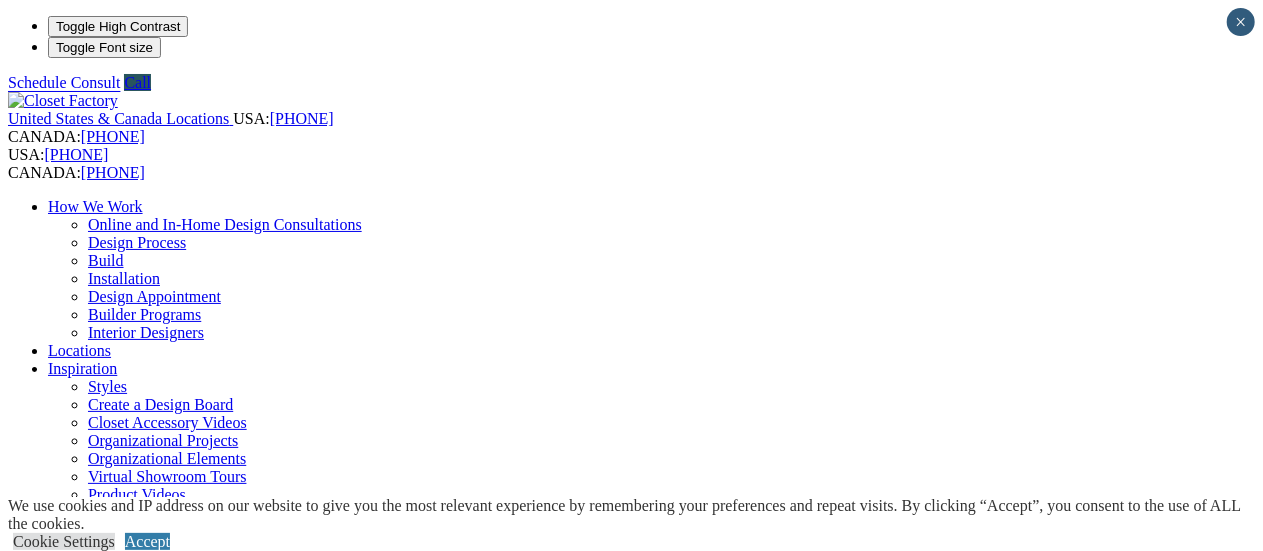 click on "Home Office" at bounding box center (90, 994) 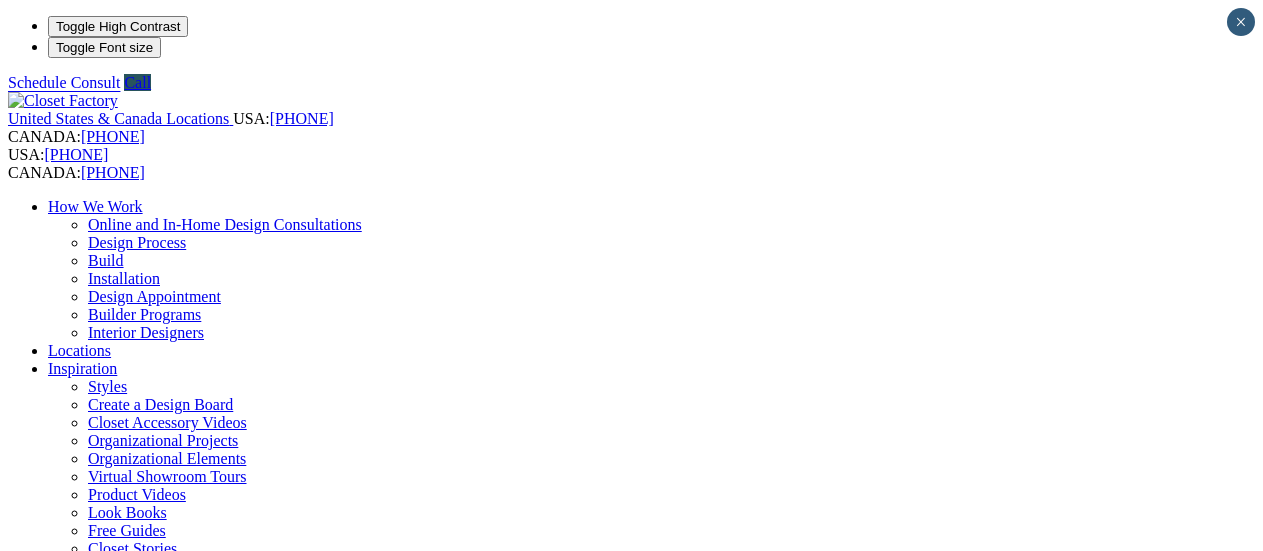 scroll, scrollTop: 0, scrollLeft: 0, axis: both 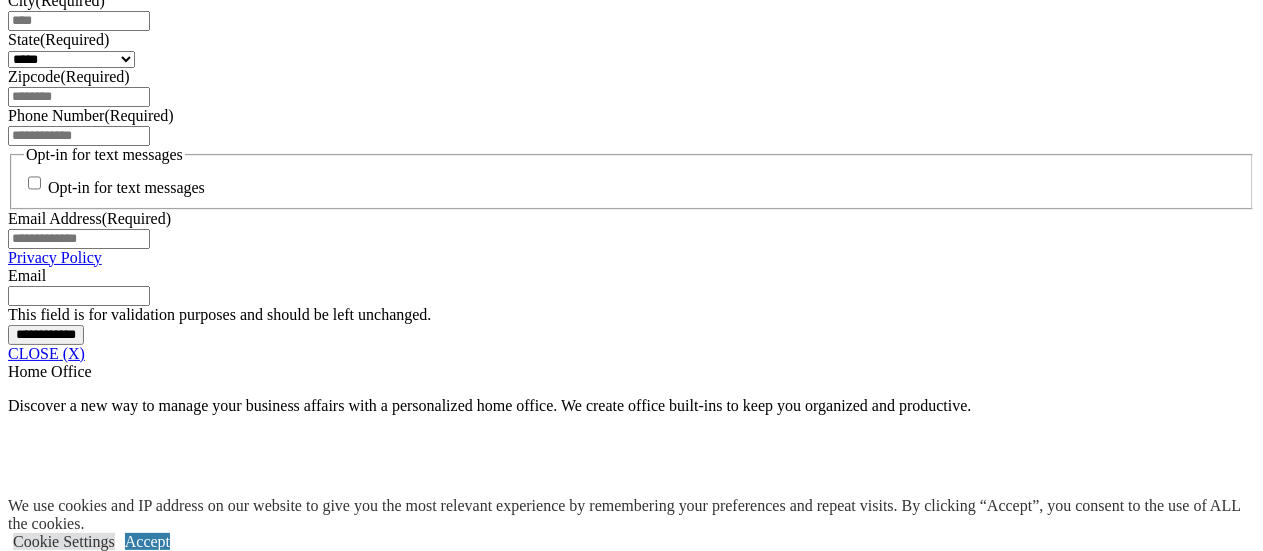 click at bounding box center (164, -148) 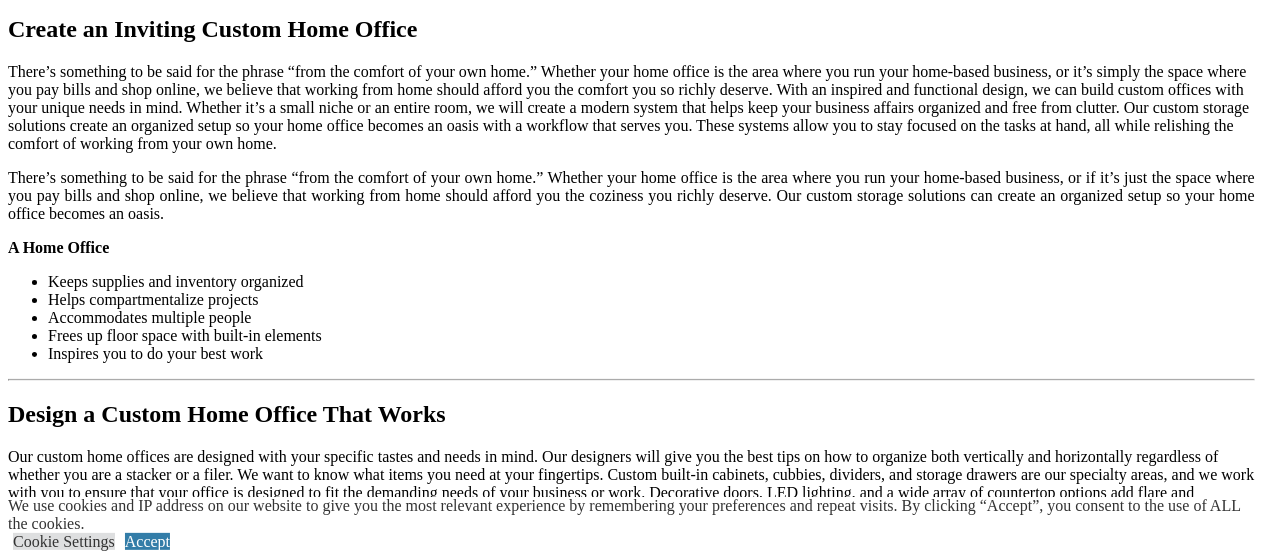 scroll, scrollTop: 2200, scrollLeft: 0, axis: vertical 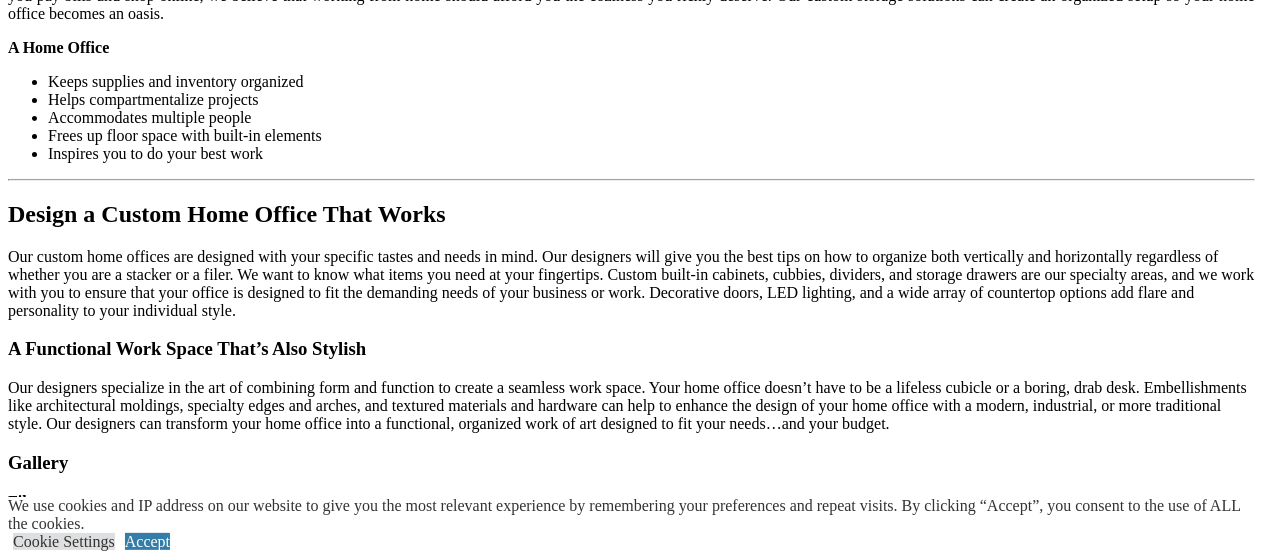click on "Load More" at bounding box center [44, 1409] 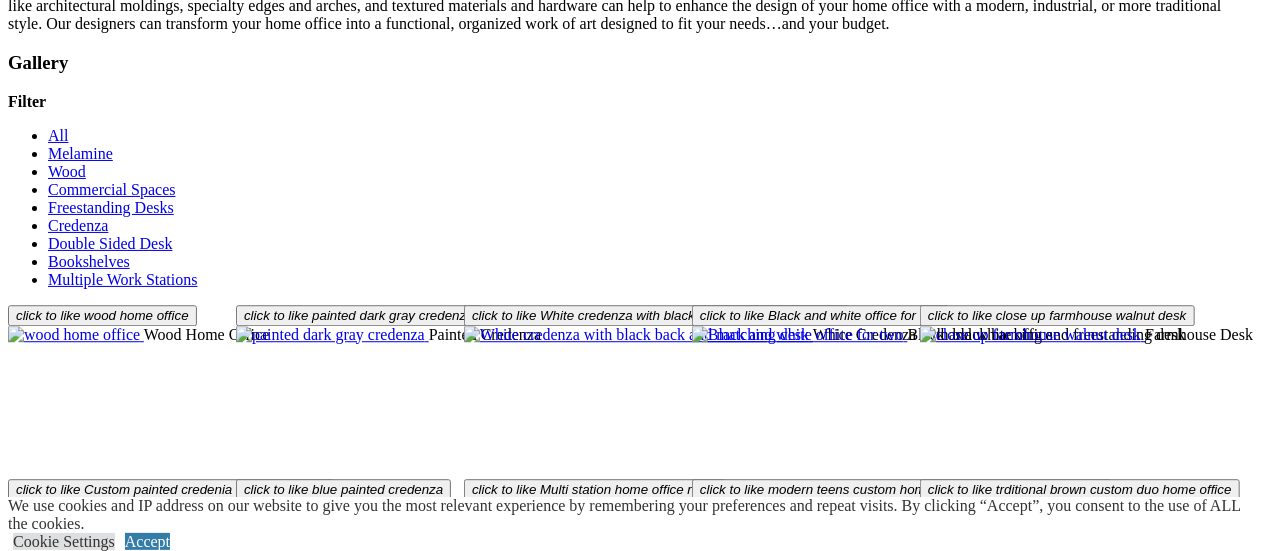 scroll, scrollTop: 2400, scrollLeft: 0, axis: vertical 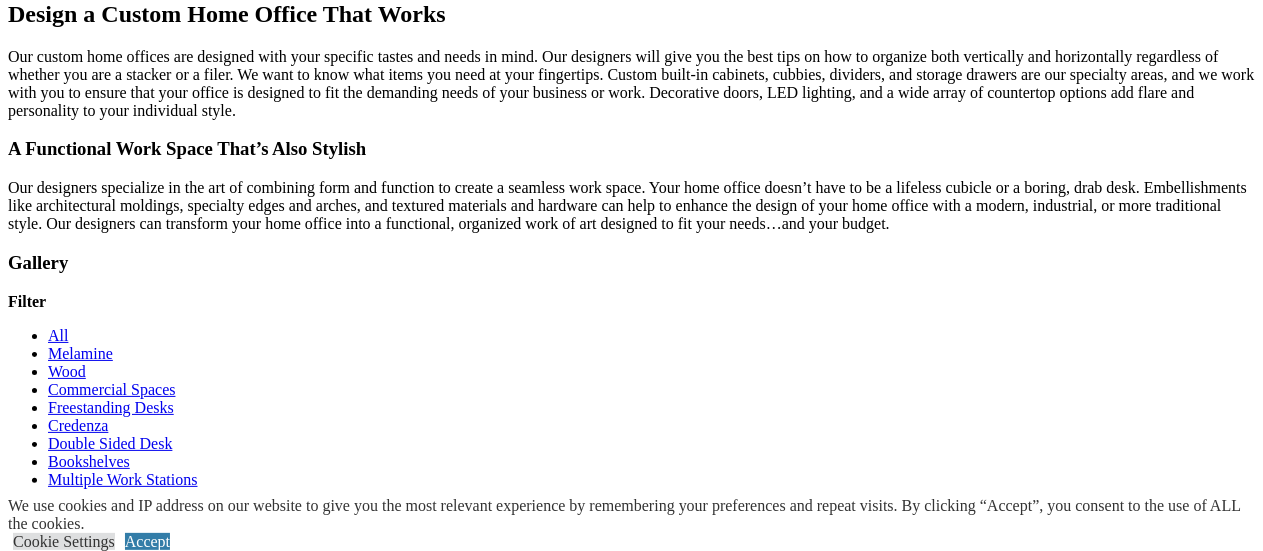 click on "Load More" at bounding box center (44, 1557) 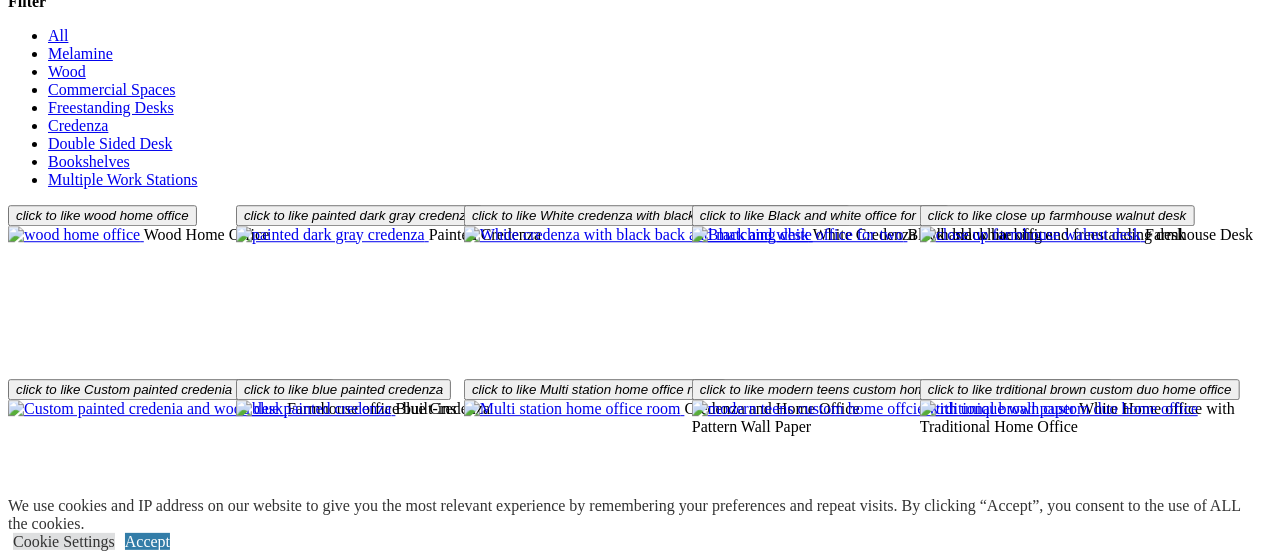 scroll, scrollTop: 2800, scrollLeft: 0, axis: vertical 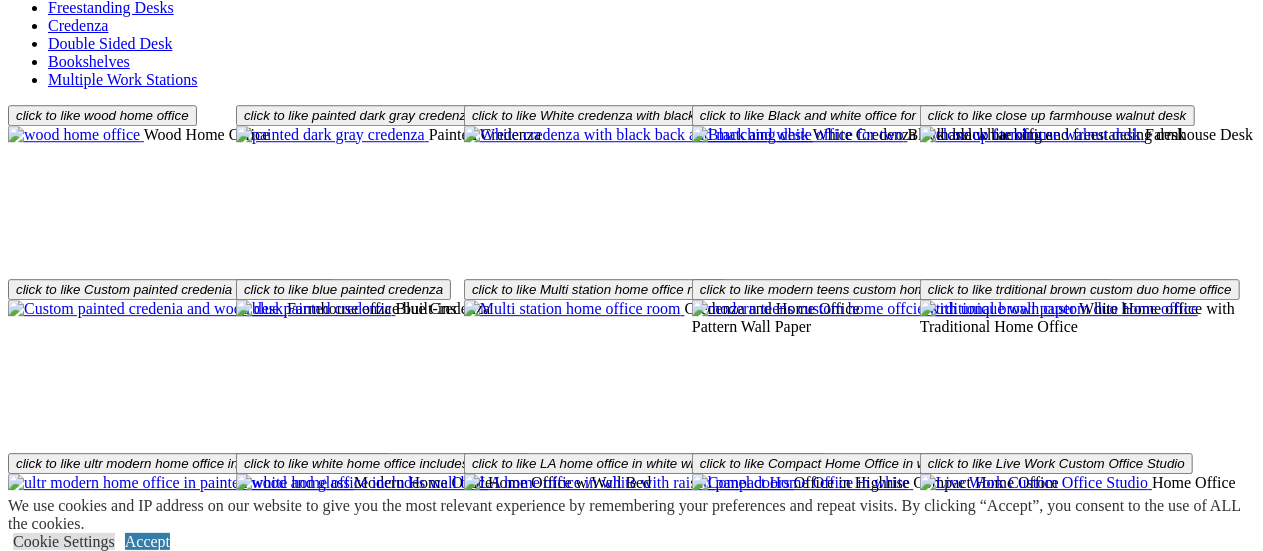 click on "Load More" at bounding box center (44, 1505) 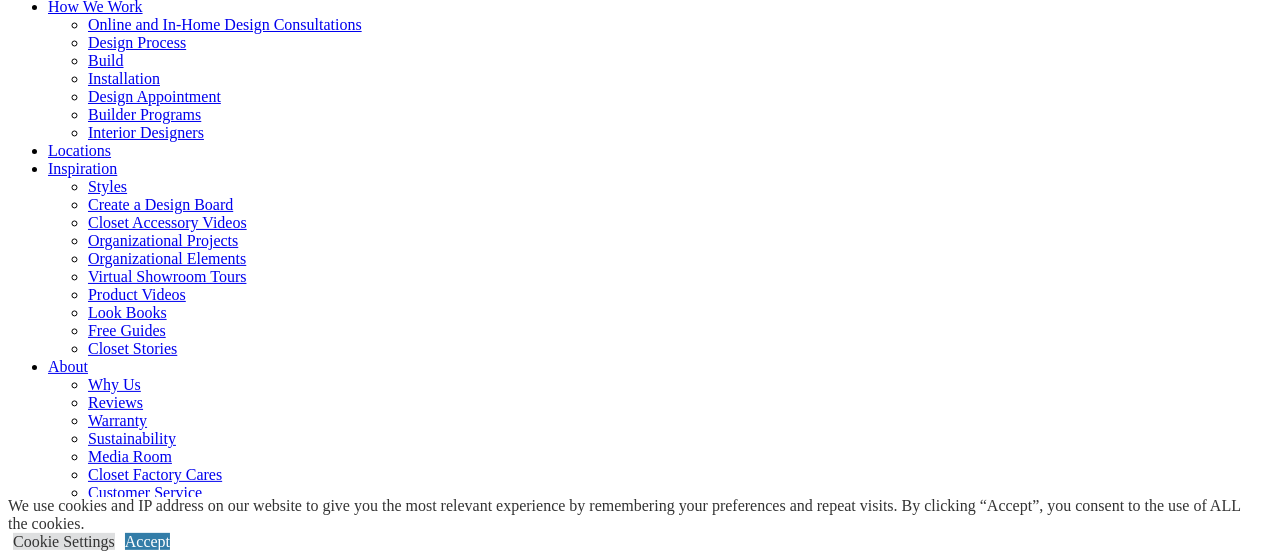 scroll, scrollTop: 0, scrollLeft: 0, axis: both 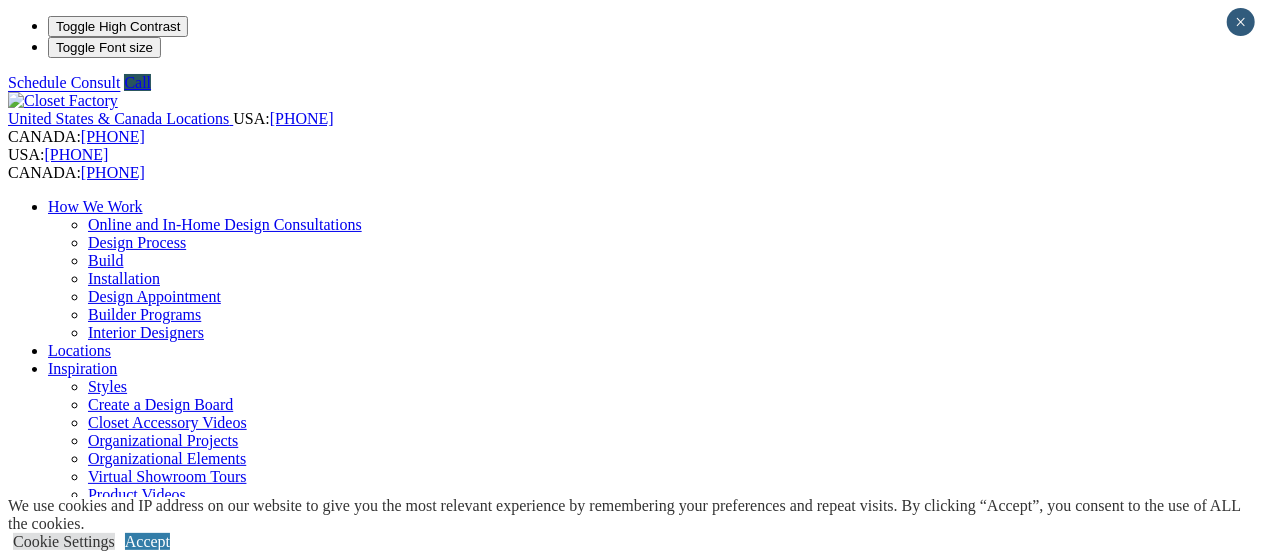 click on "Entertainment Centers" at bounding box center (120, 1048) 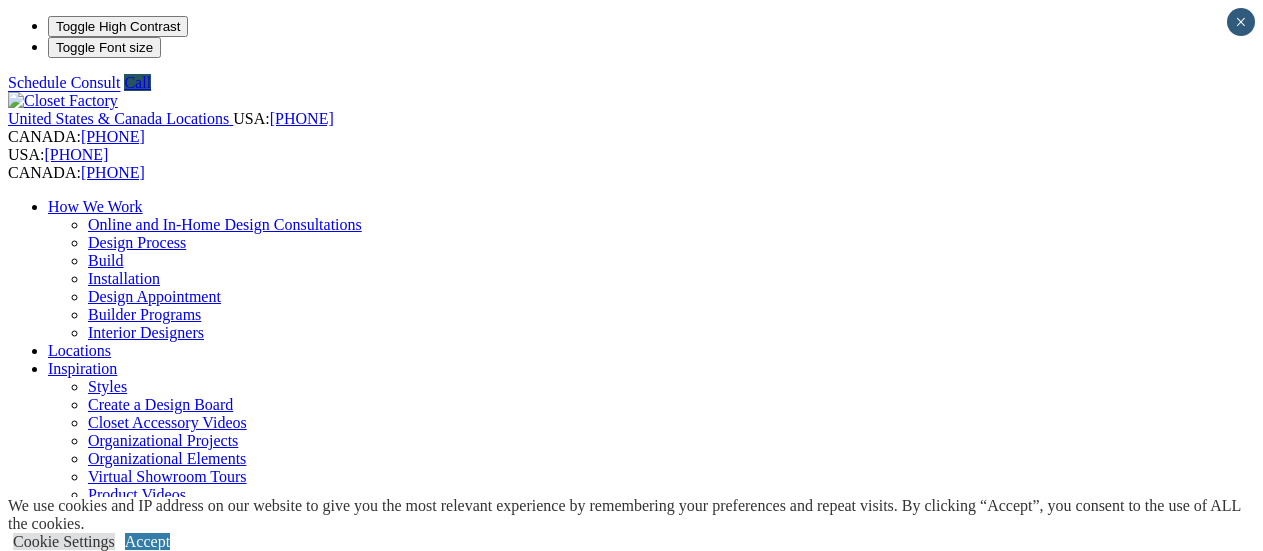 scroll, scrollTop: 100, scrollLeft: 0, axis: vertical 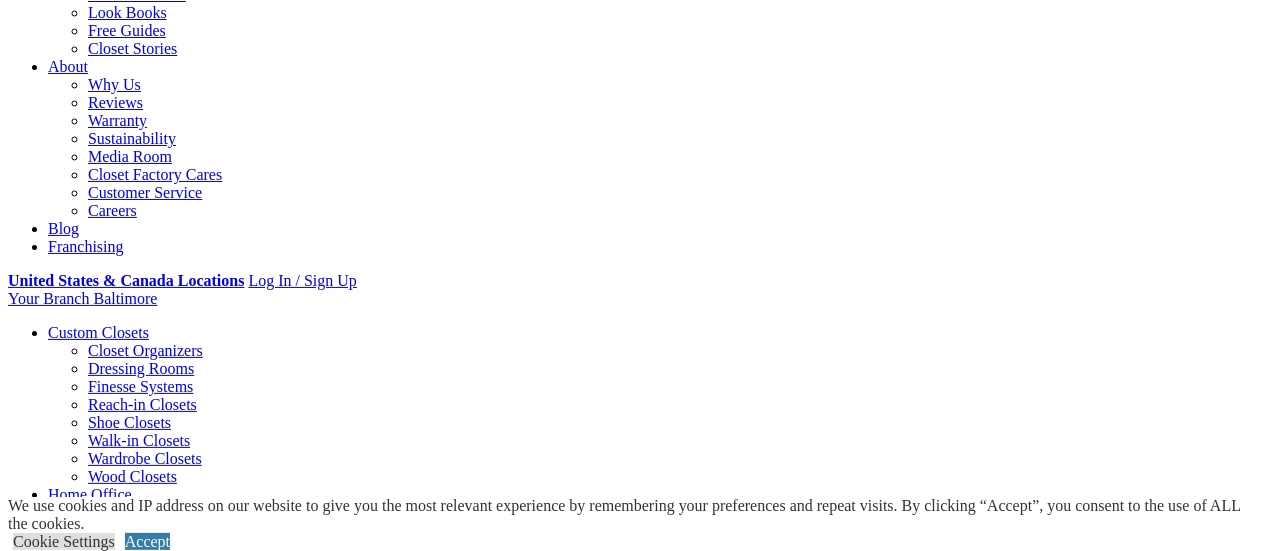 click on "Wall Units" at bounding box center [82, 602] 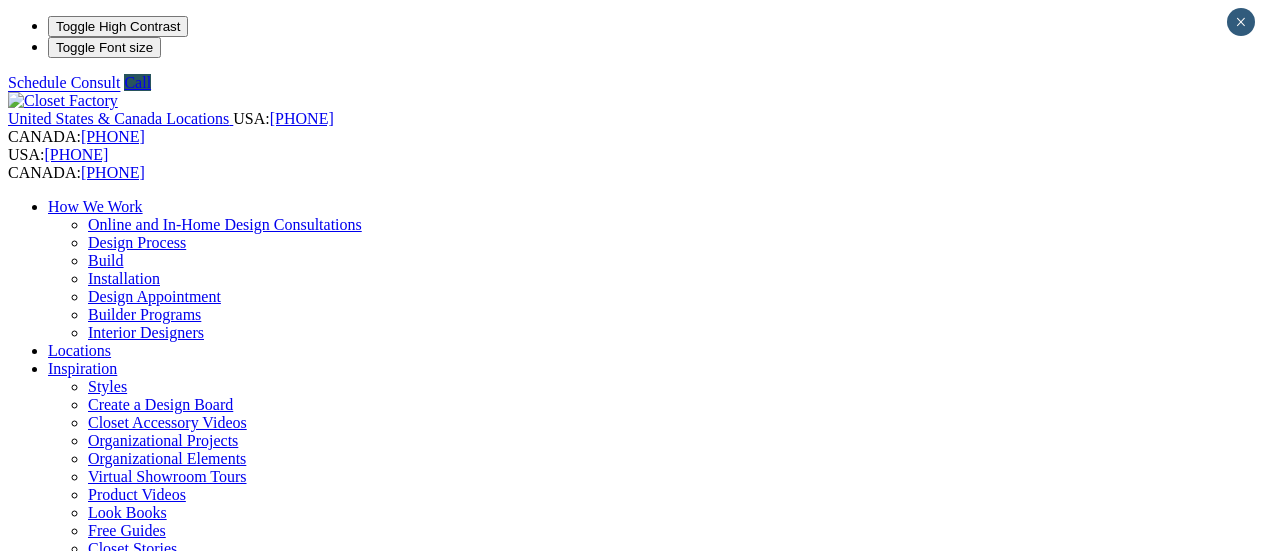 scroll, scrollTop: 0, scrollLeft: 0, axis: both 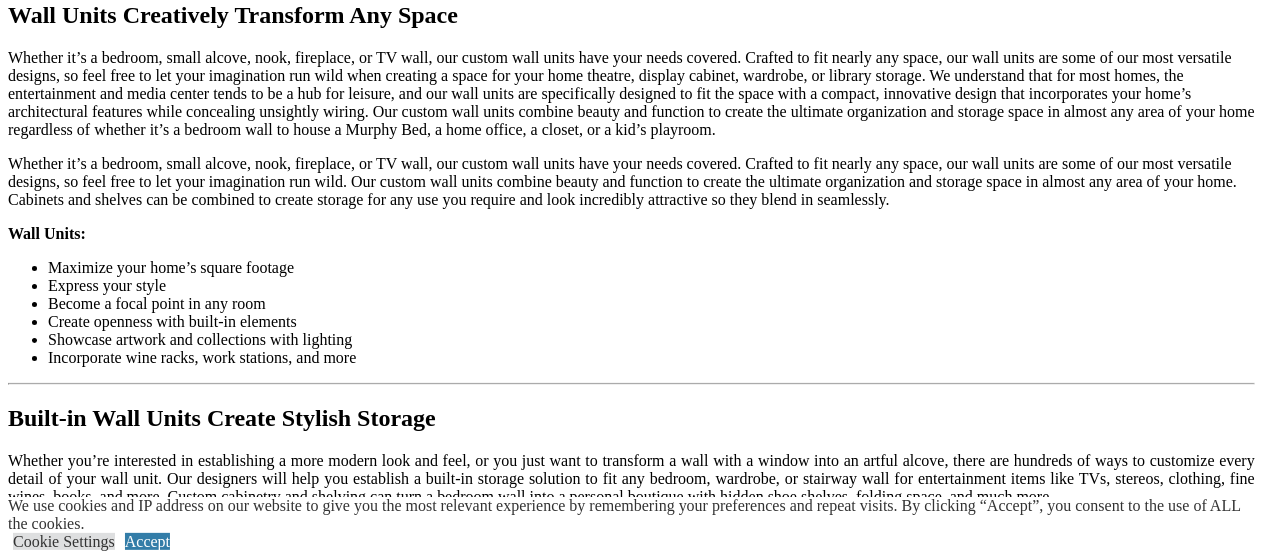 click on "Load More" at bounding box center [44, 1613] 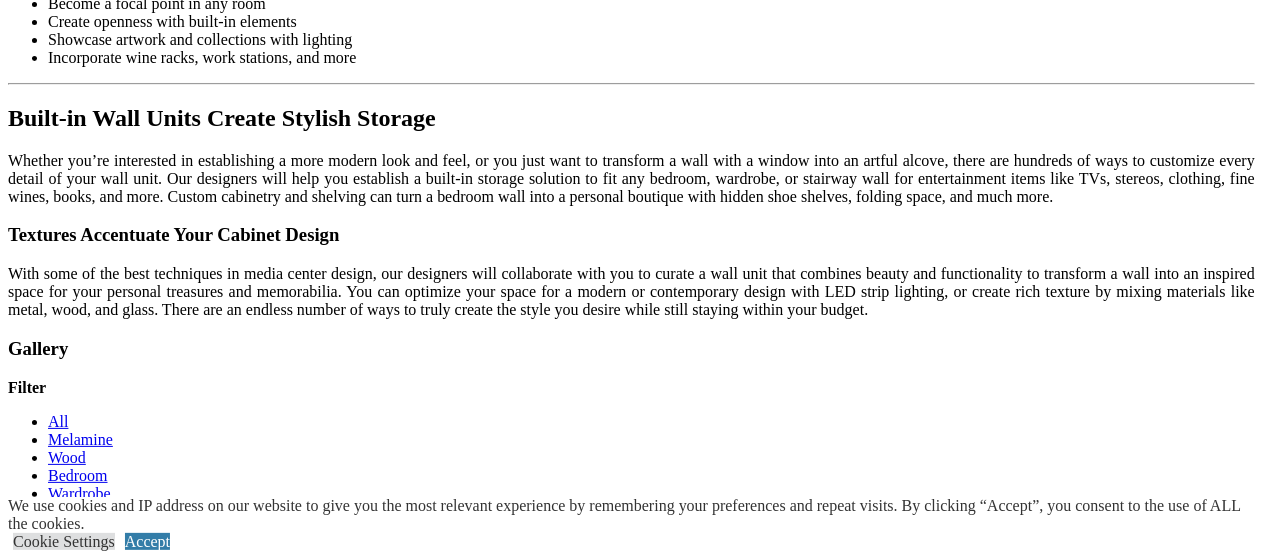scroll, scrollTop: 2400, scrollLeft: 0, axis: vertical 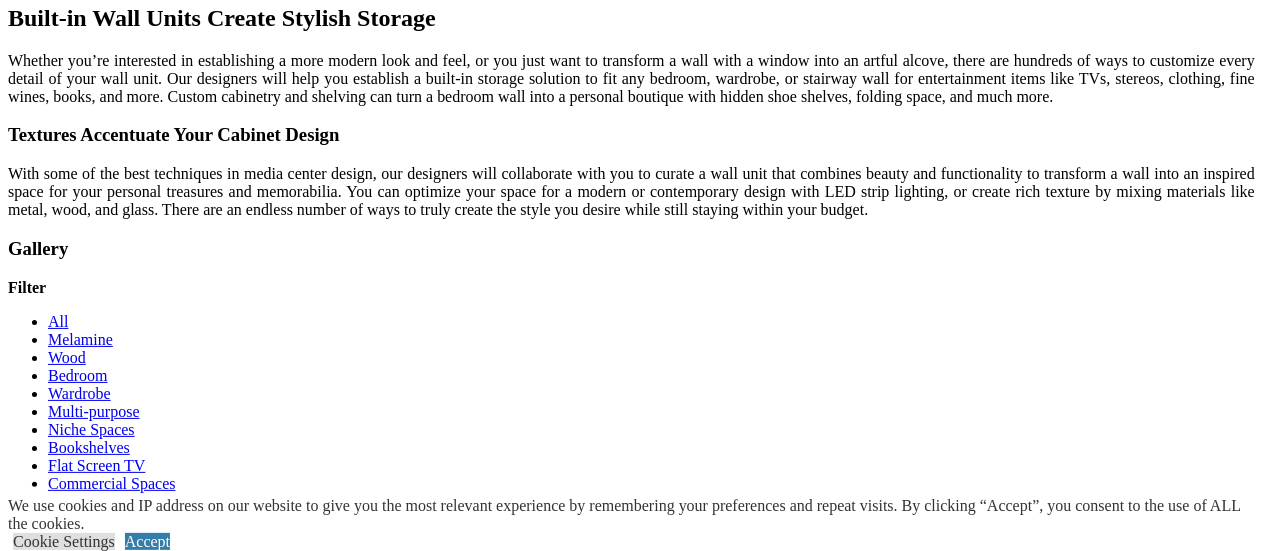 click on "Load More" at bounding box center (44, 1561) 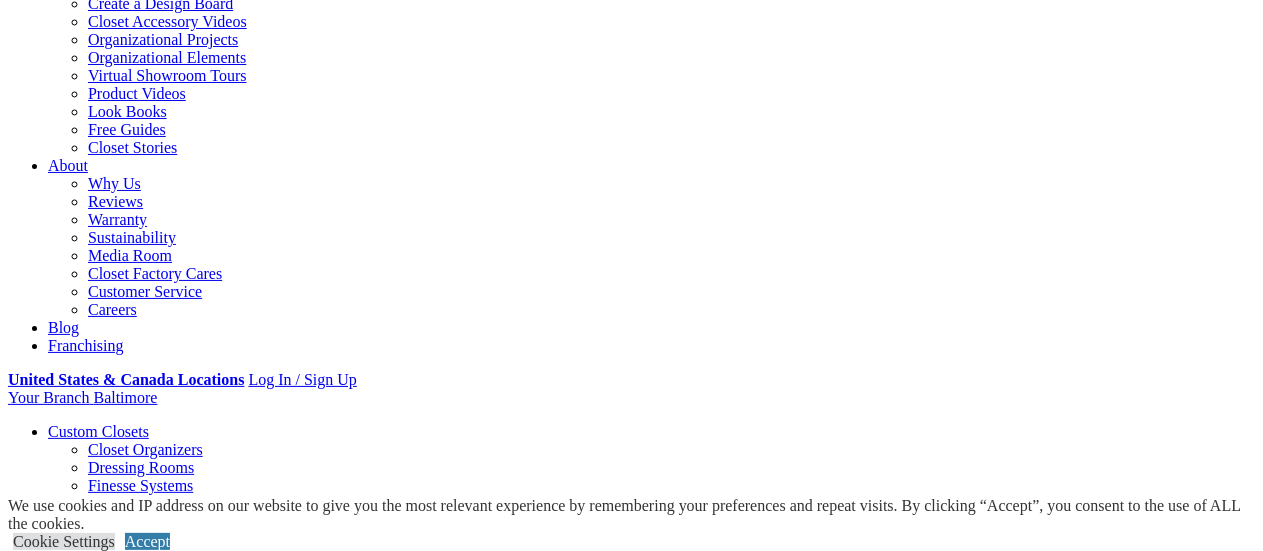 scroll, scrollTop: 0, scrollLeft: 0, axis: both 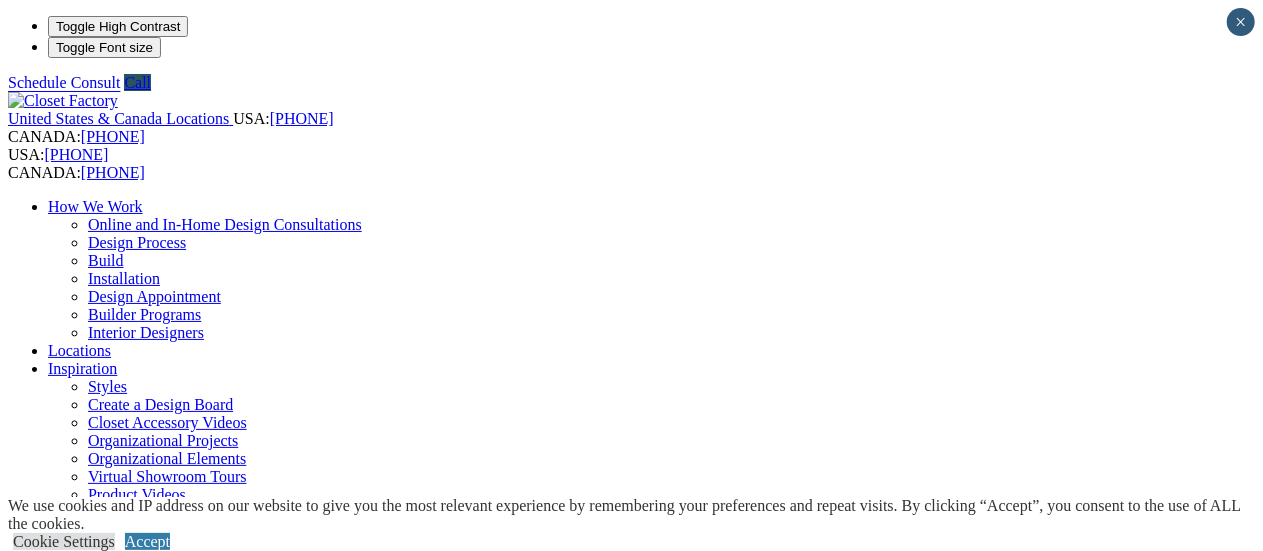 click on "Look Books" at bounding box center [127, 512] 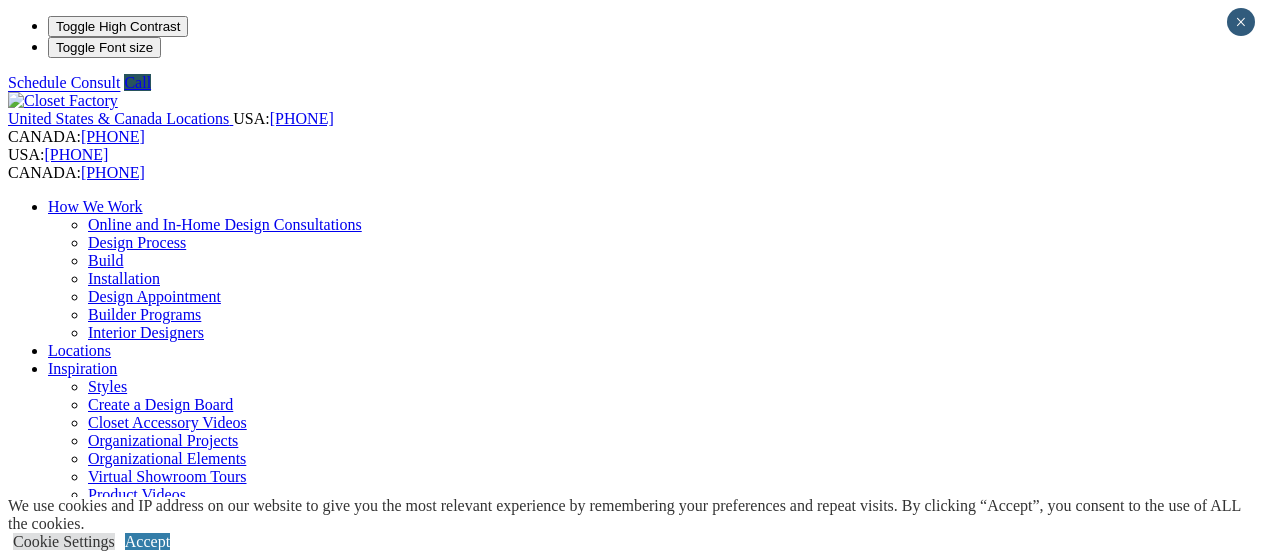 scroll, scrollTop: 0, scrollLeft: 0, axis: both 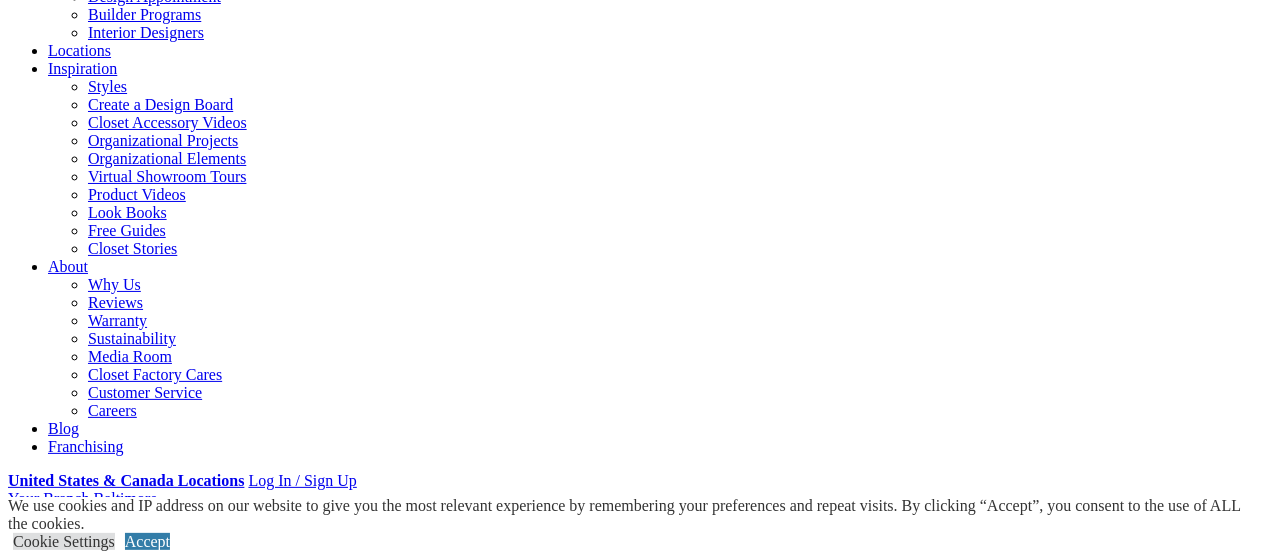 click on "Free Guides" at bounding box center [127, 230] 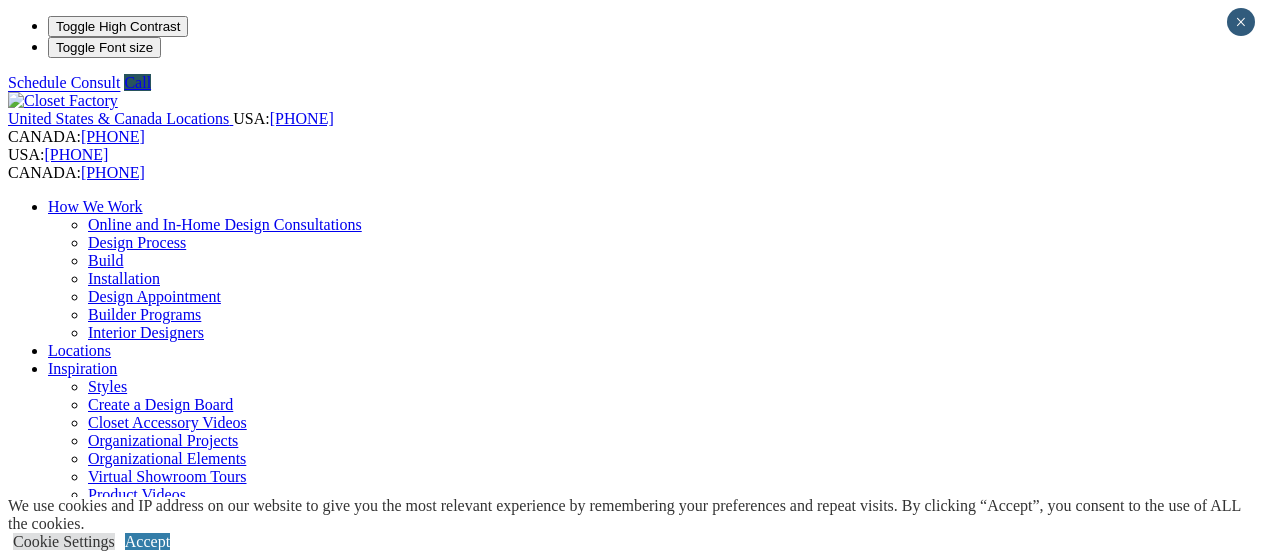 scroll, scrollTop: 0, scrollLeft: 0, axis: both 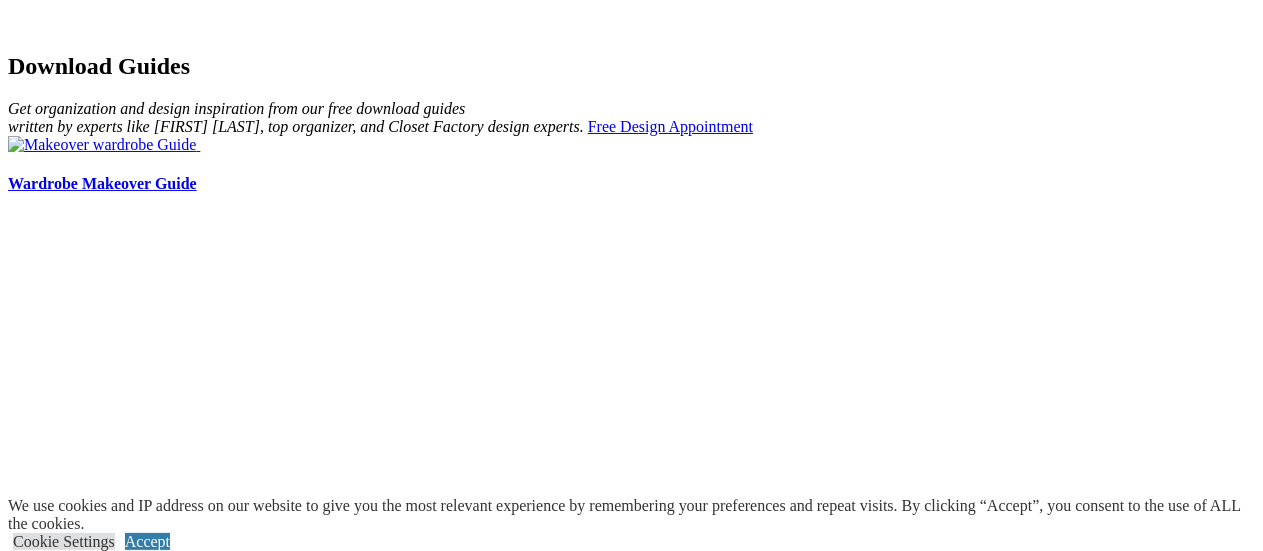click at bounding box center [169, 5281] 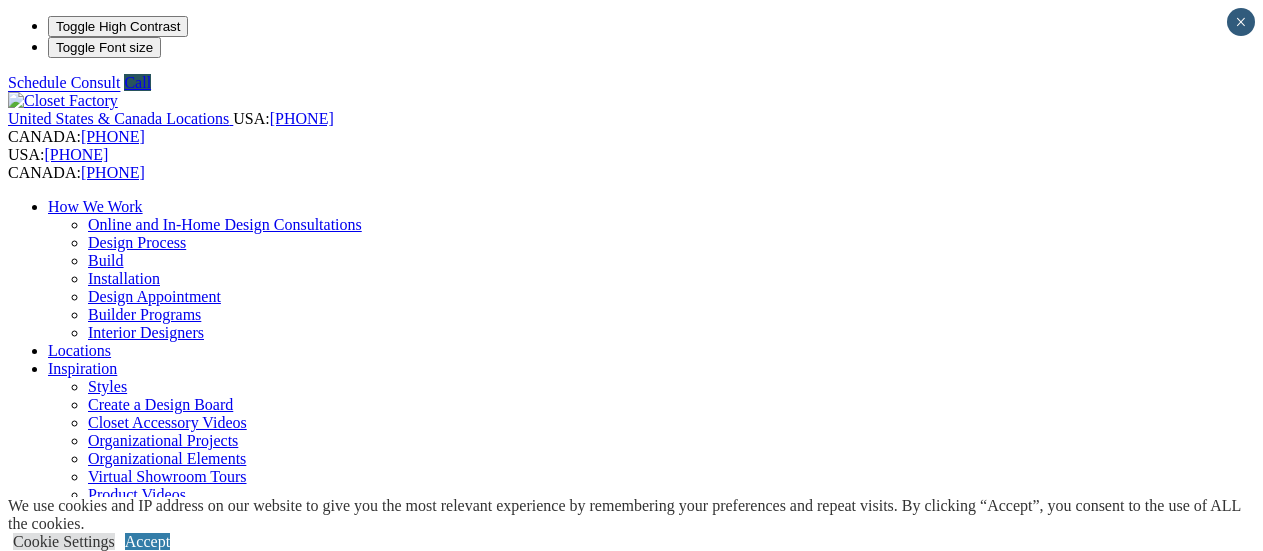 scroll, scrollTop: 0, scrollLeft: 0, axis: both 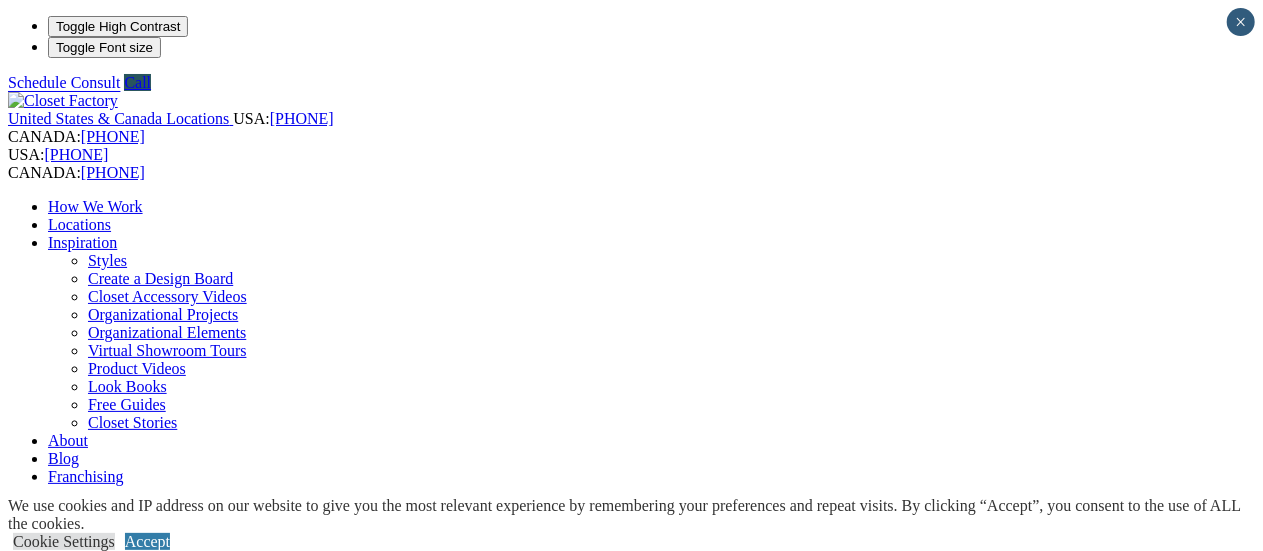 click on "Free Guides" at bounding box center [127, 404] 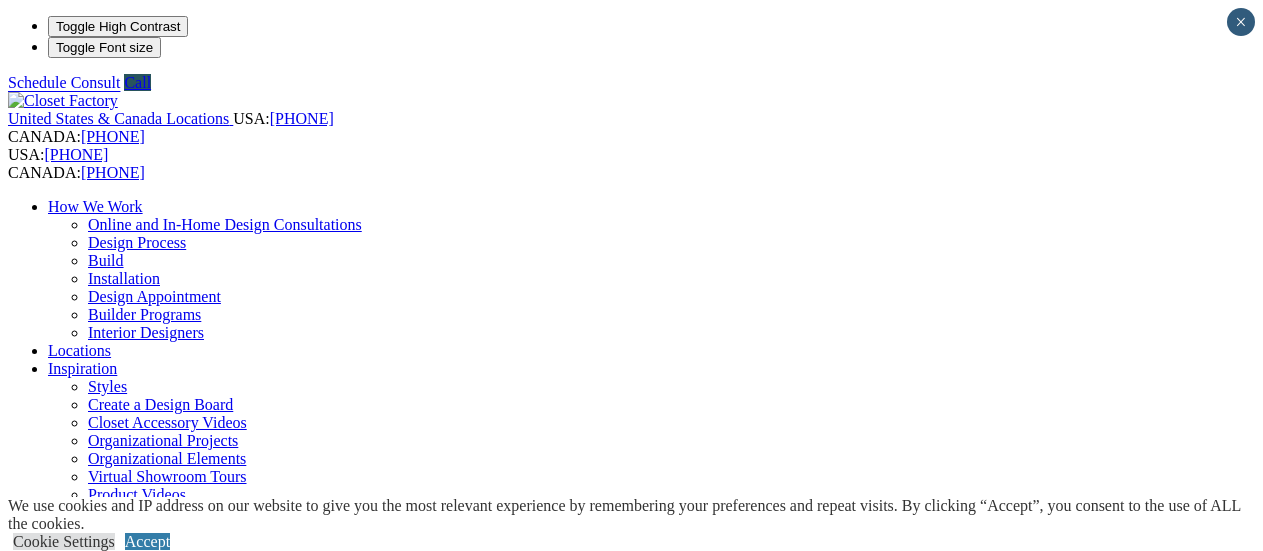 scroll, scrollTop: 0, scrollLeft: 0, axis: both 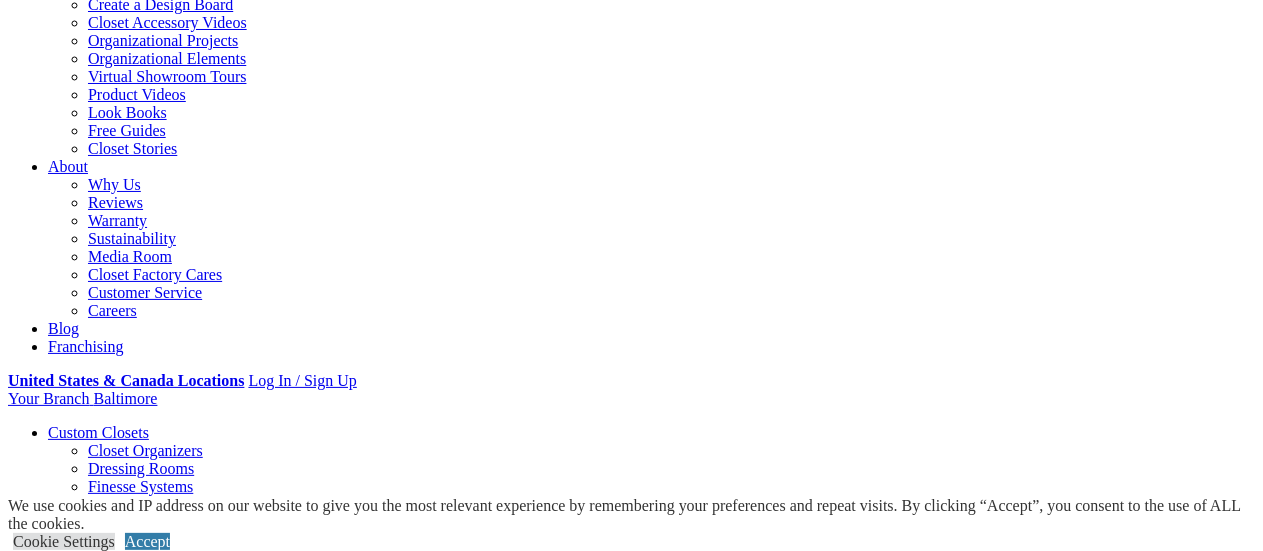 click at bounding box center [346, 1658] 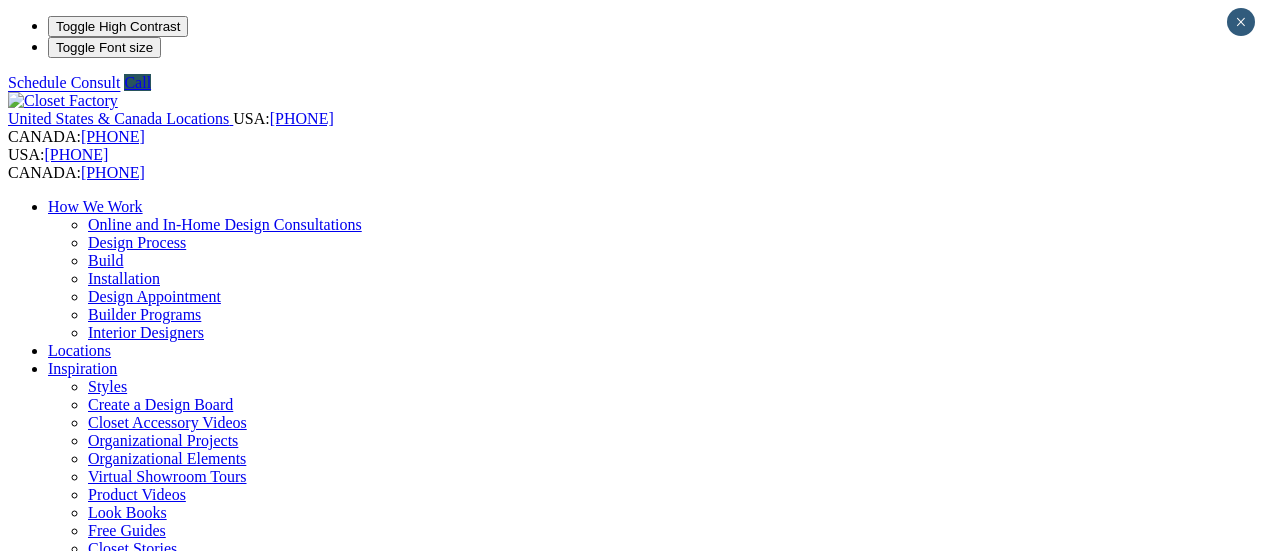 scroll, scrollTop: 0, scrollLeft: 0, axis: both 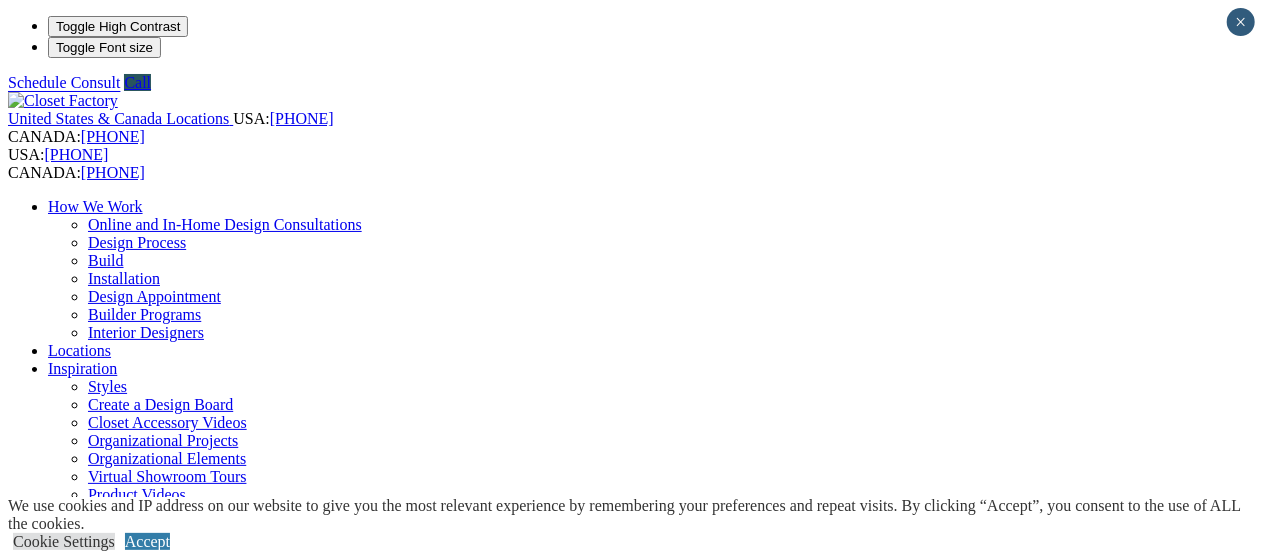 click on "Craft Room" at bounding box center [126, 1102] 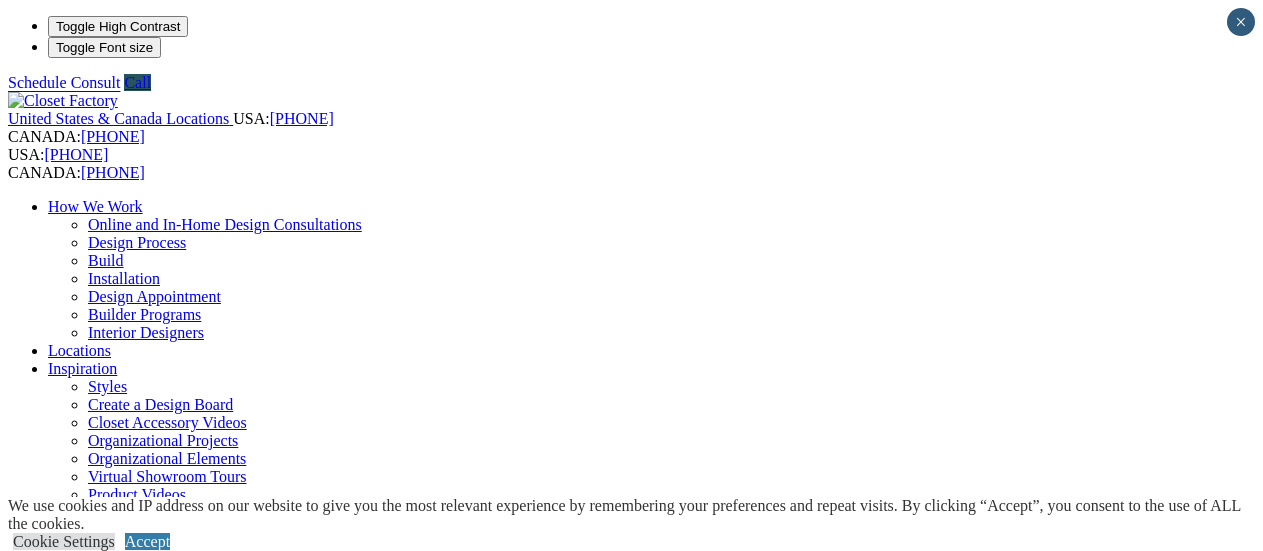 scroll, scrollTop: 0, scrollLeft: 0, axis: both 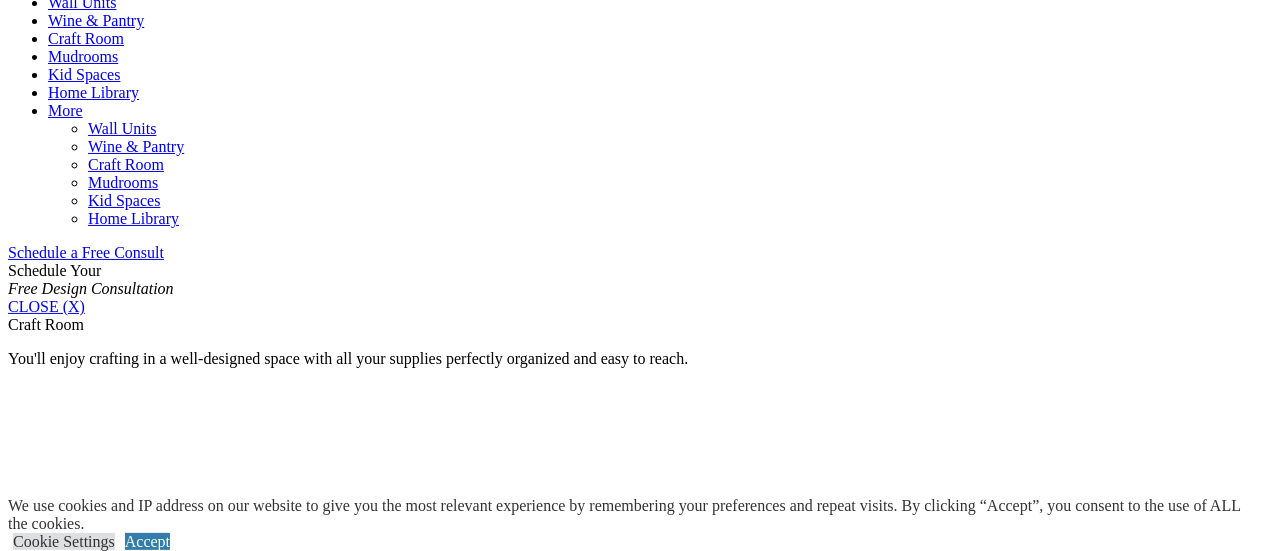 click on "Crafting" at bounding box center [74, 1711] 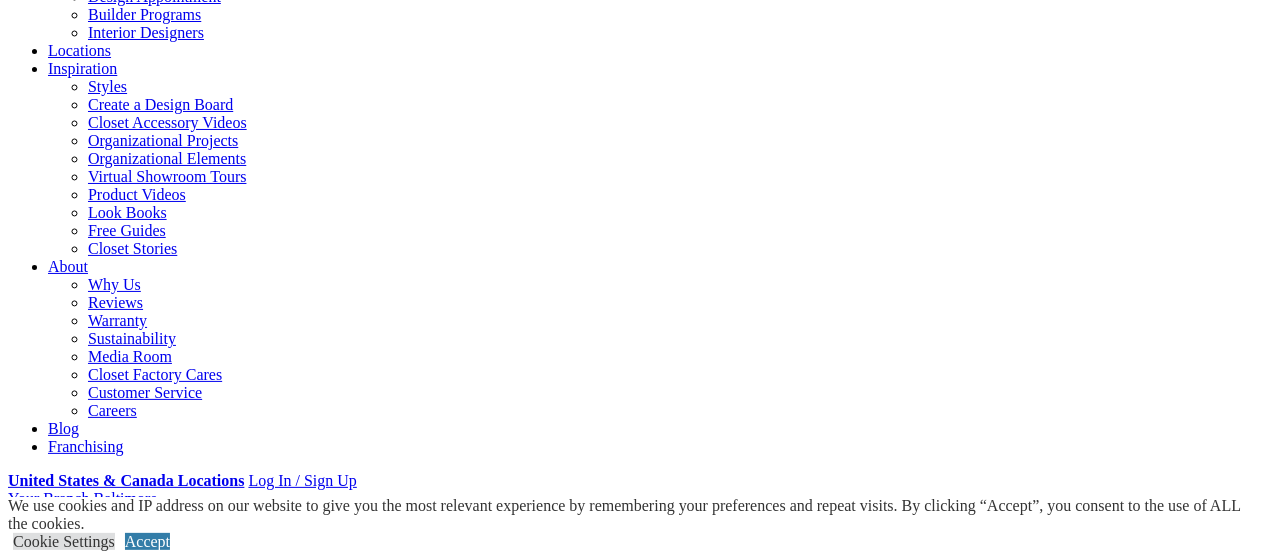 scroll, scrollTop: 0, scrollLeft: 0, axis: both 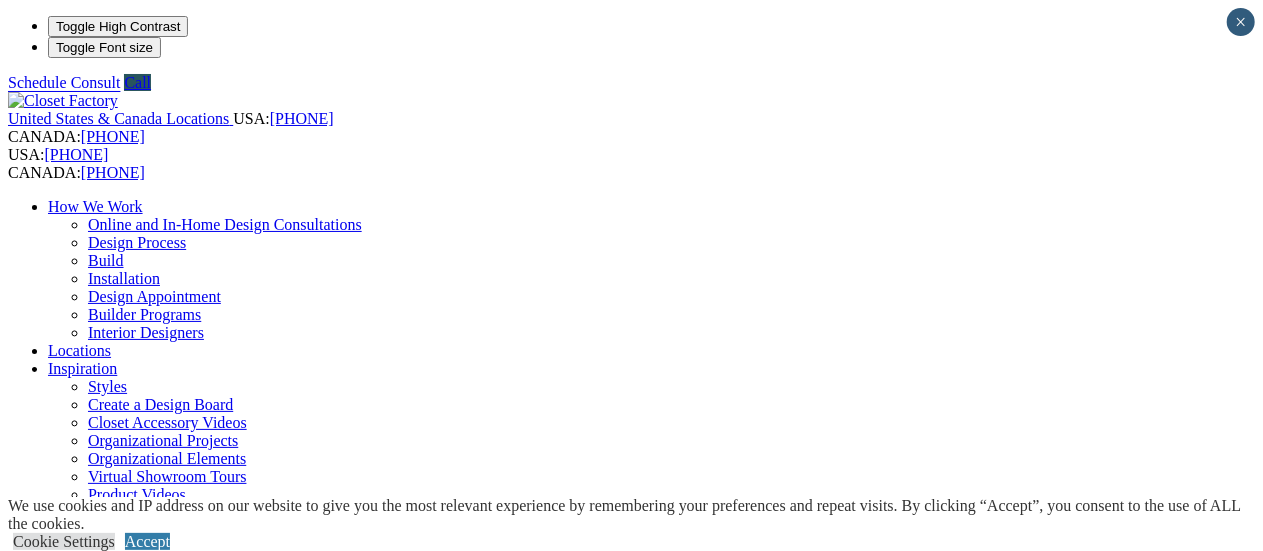 click on "Interior Designers" at bounding box center (146, 332) 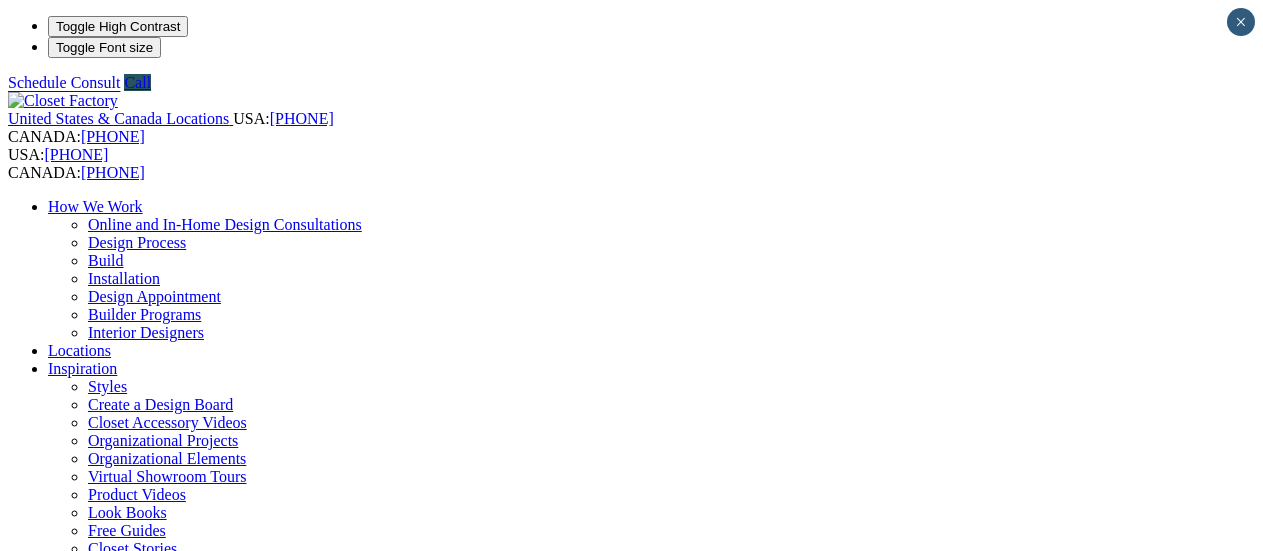 scroll, scrollTop: 0, scrollLeft: 0, axis: both 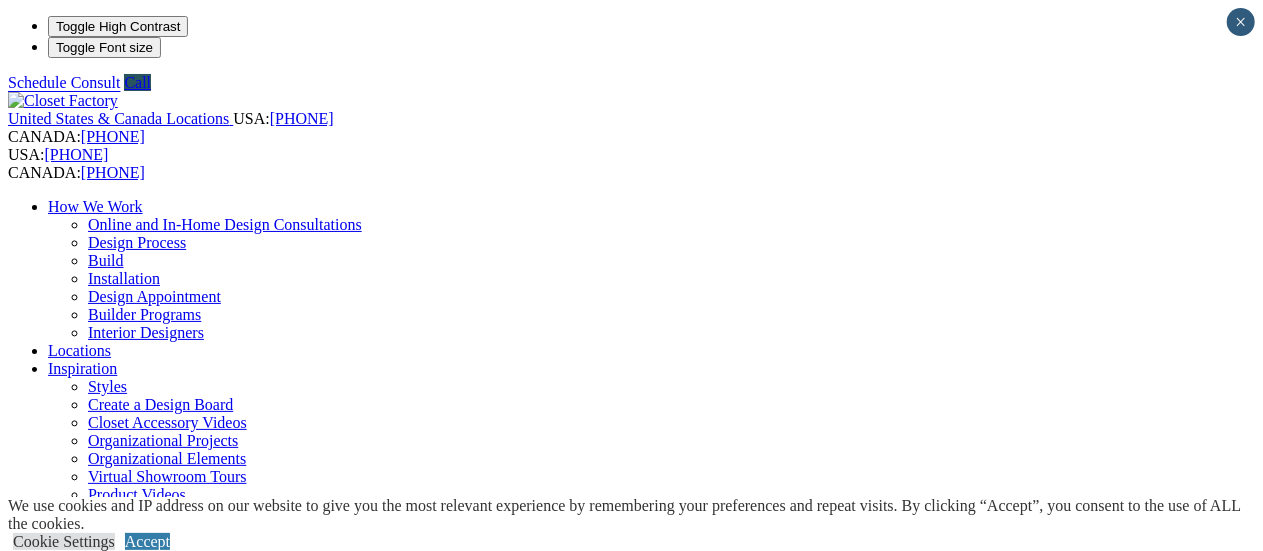 click on "Online and In-Home Design Consultations" at bounding box center (225, 224) 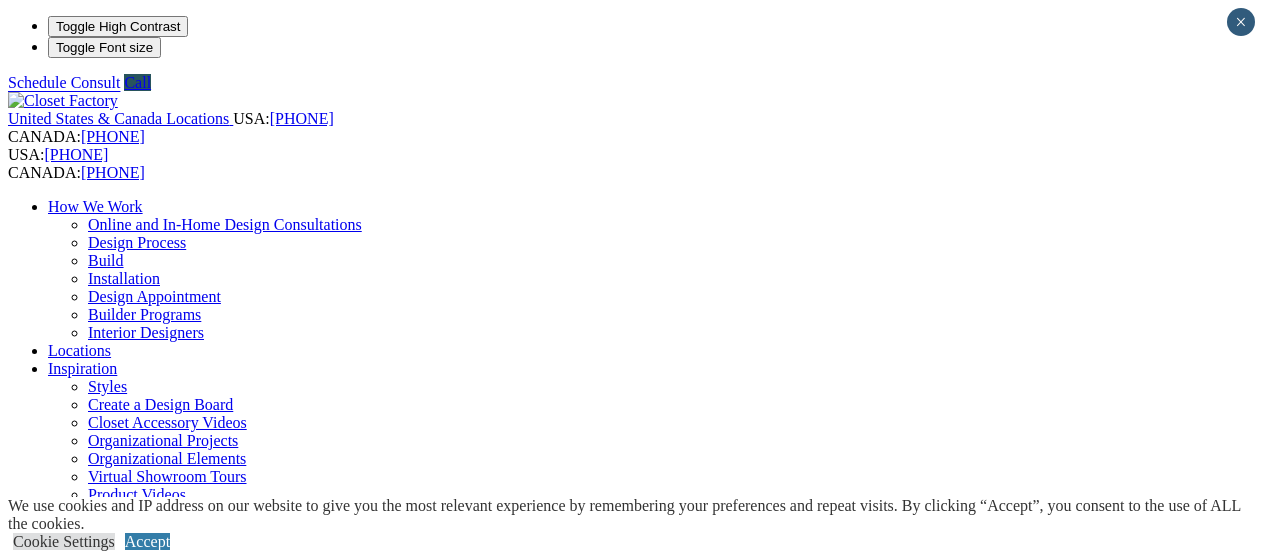 scroll, scrollTop: 0, scrollLeft: 0, axis: both 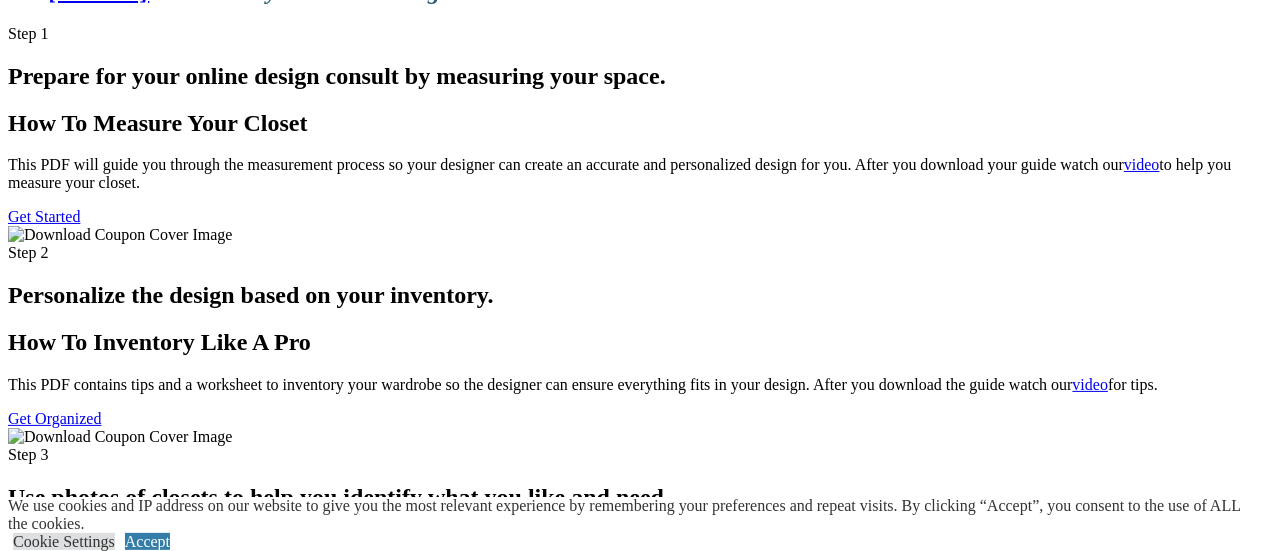 click on "Get Inspired" at bounding box center (48, 620) 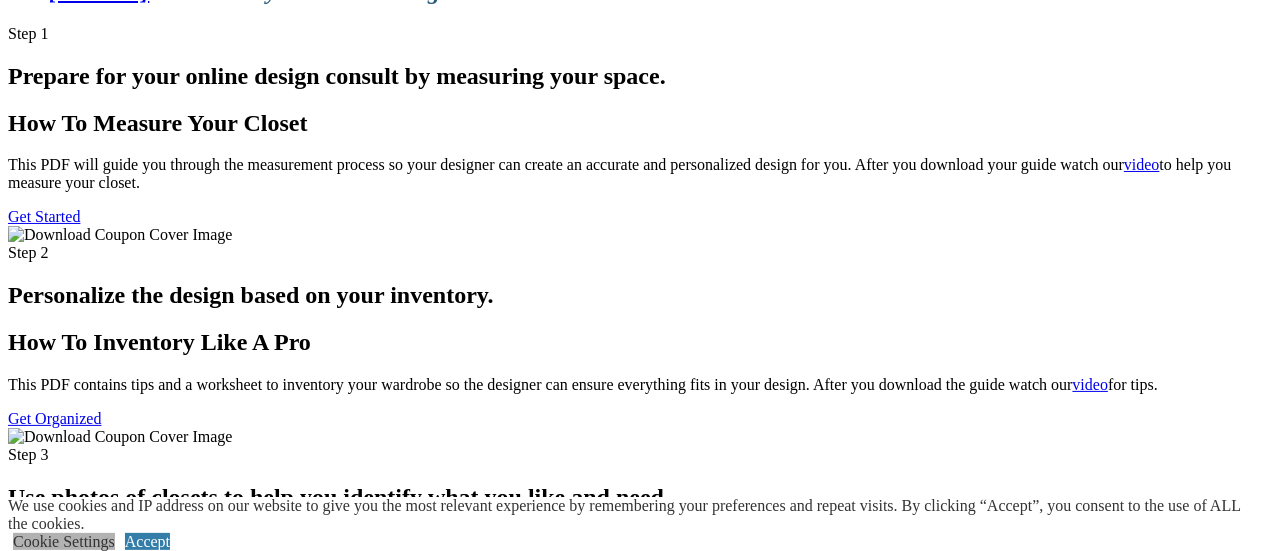 click on "Cookie Settings" at bounding box center (64, 541) 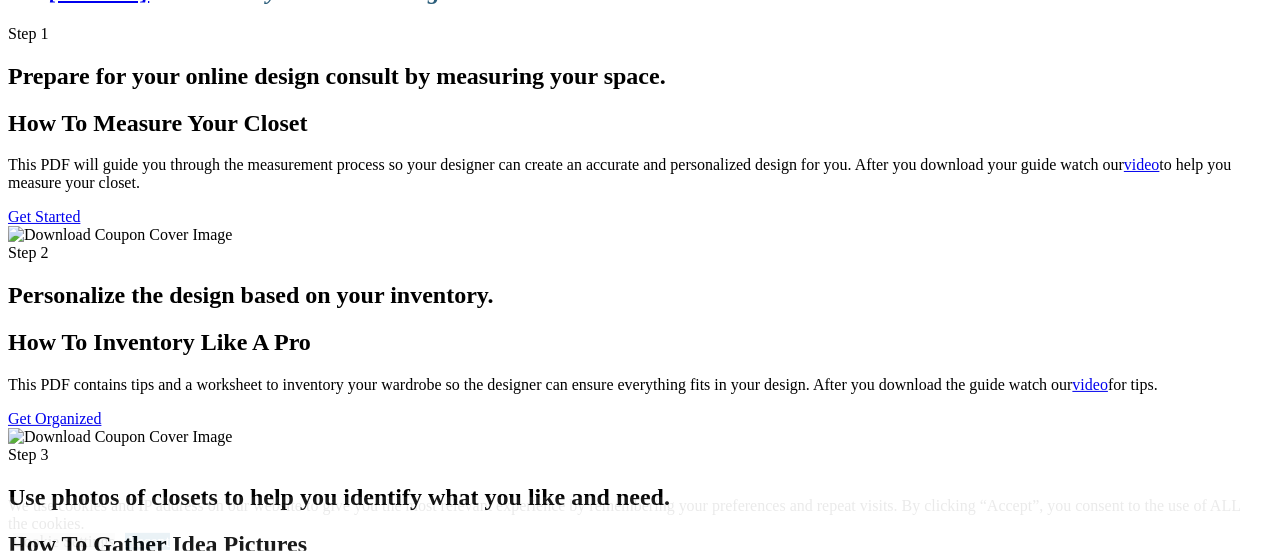 click on "SAVE & ACCEPT" at bounding box center [68, 15190] 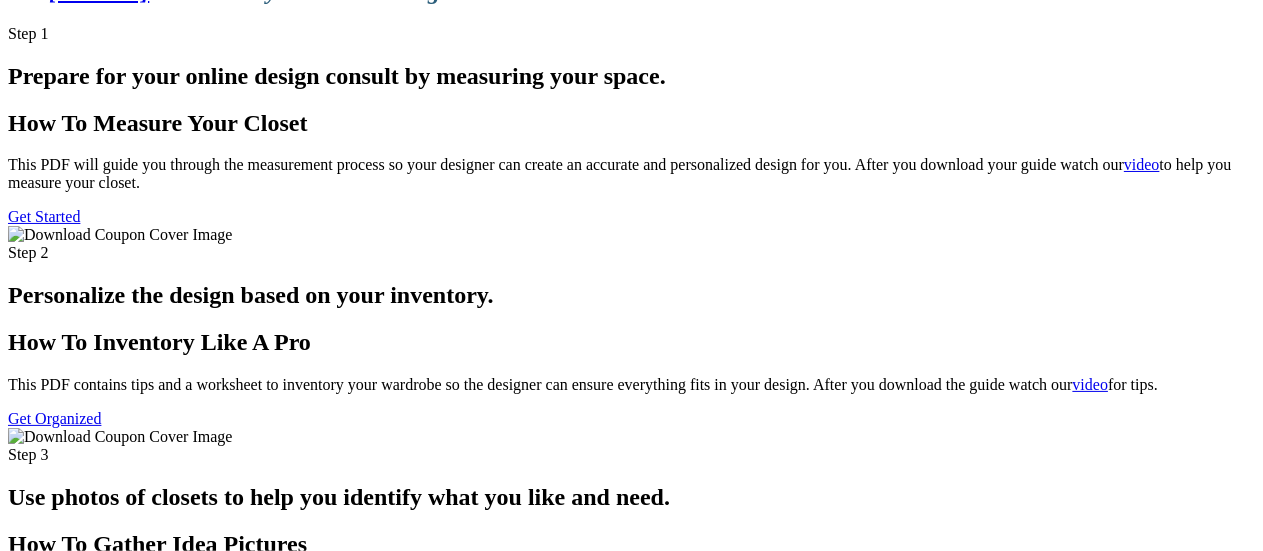 click on "Get Inspired" at bounding box center (48, 620) 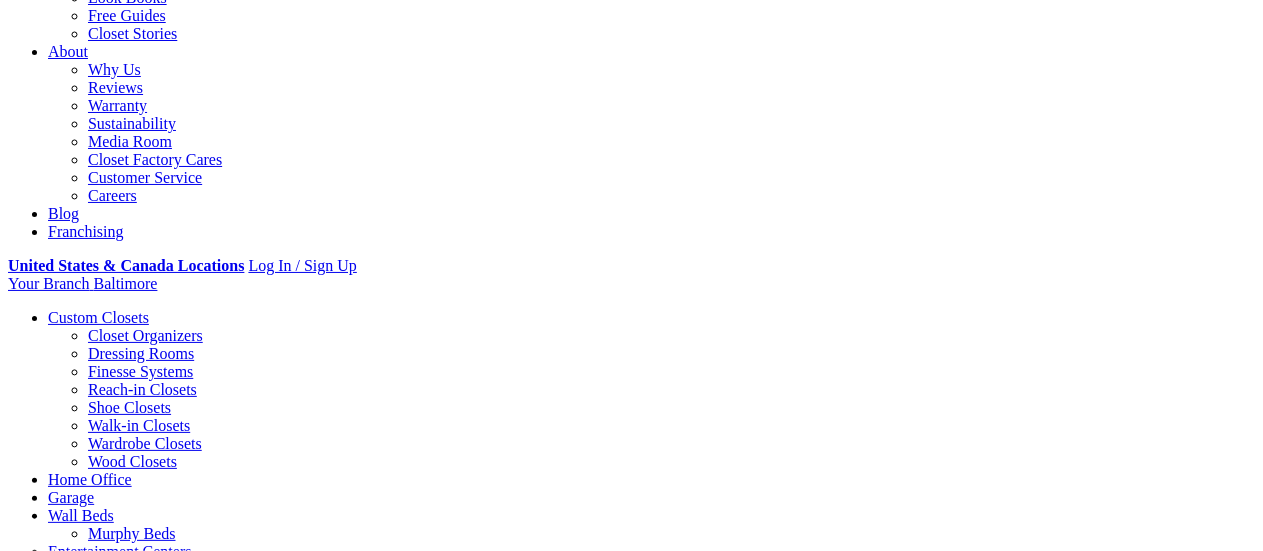scroll, scrollTop: 0, scrollLeft: 0, axis: both 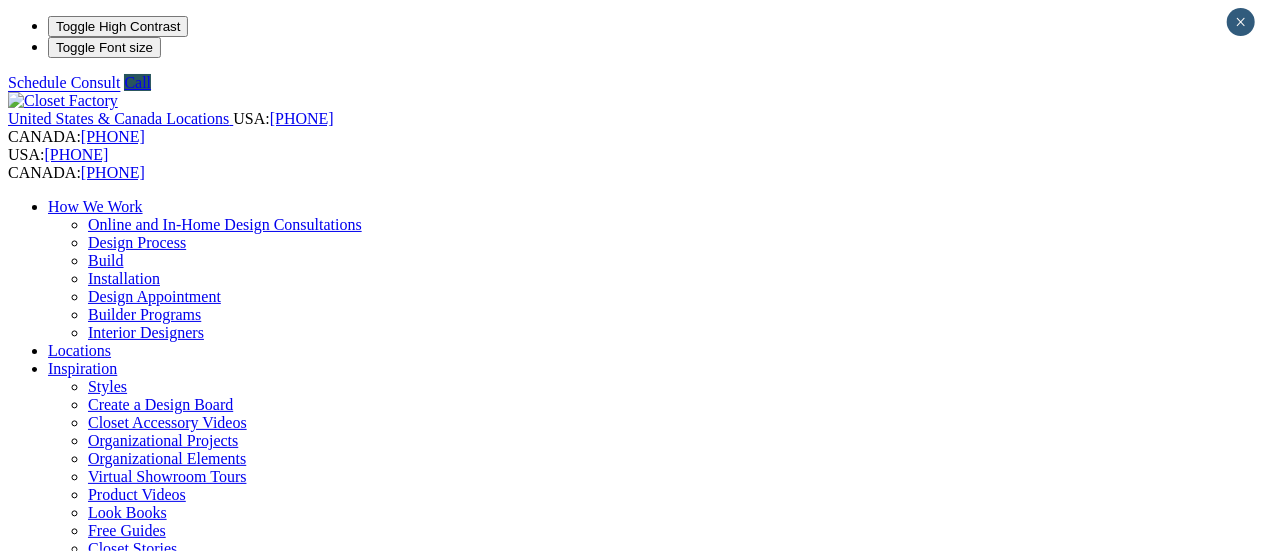 click on "Kid Spaces" at bounding box center [124, 1300] 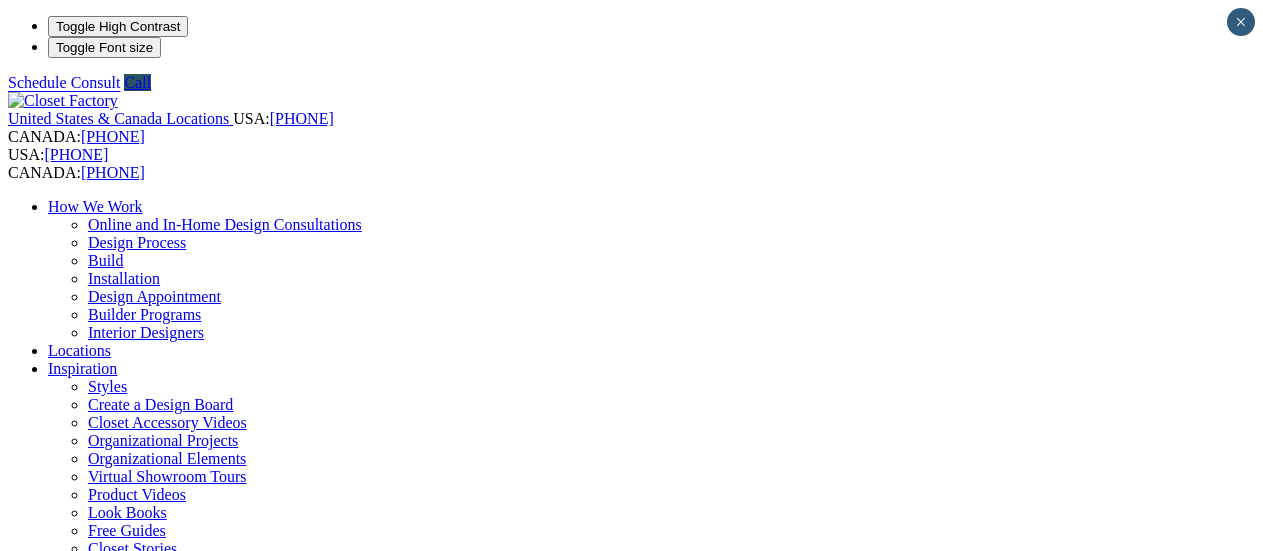 scroll, scrollTop: 0, scrollLeft: 0, axis: both 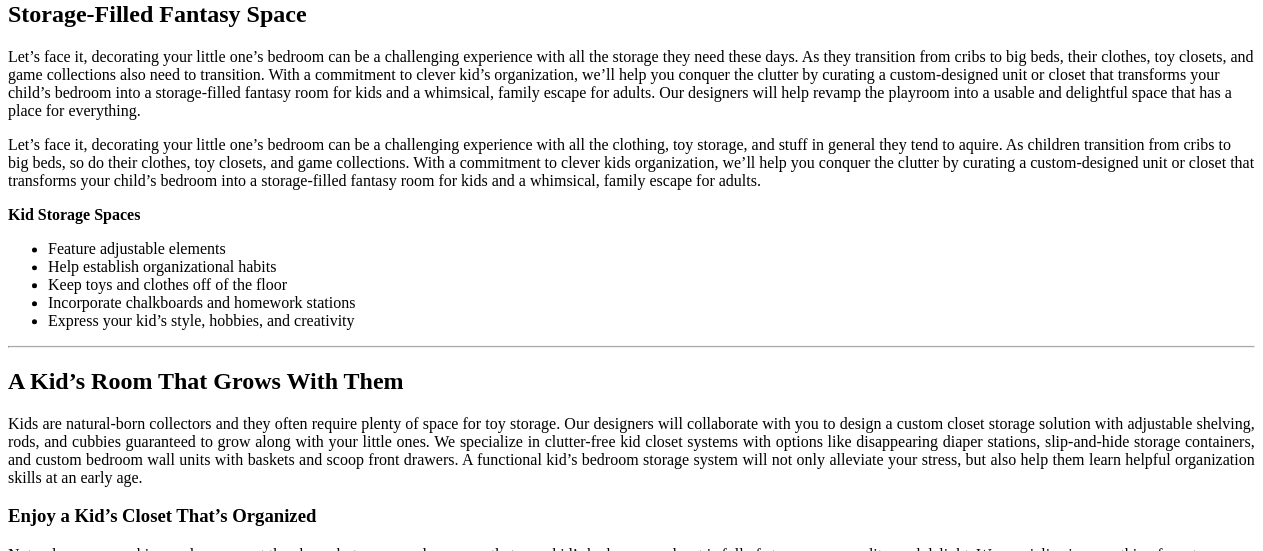 click on "Load More" at bounding box center (44, 1558) 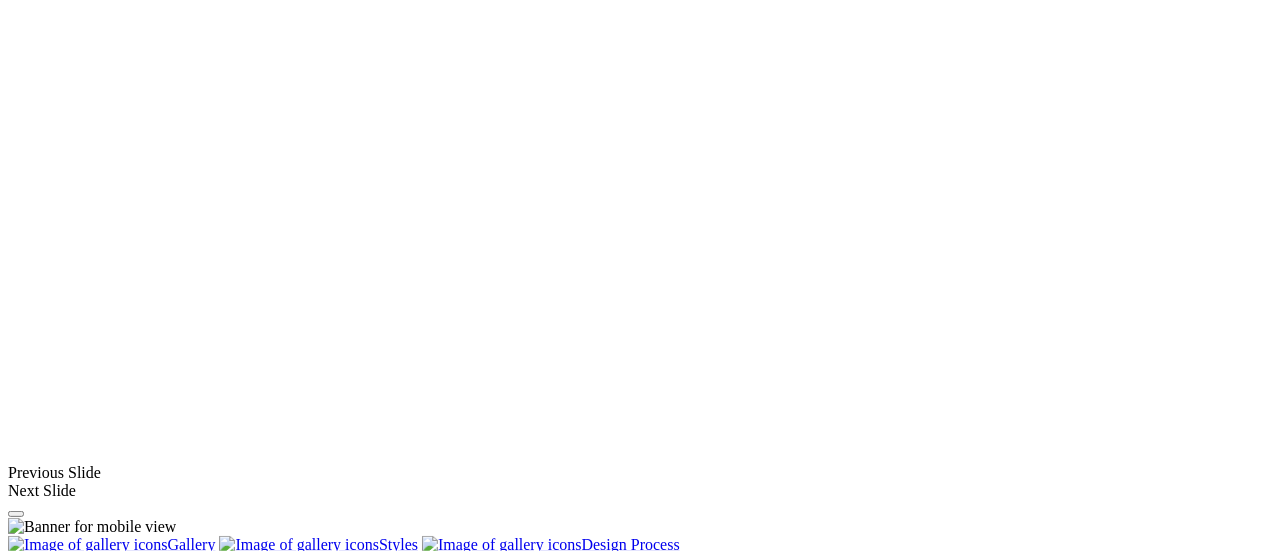 scroll, scrollTop: 1400, scrollLeft: 0, axis: vertical 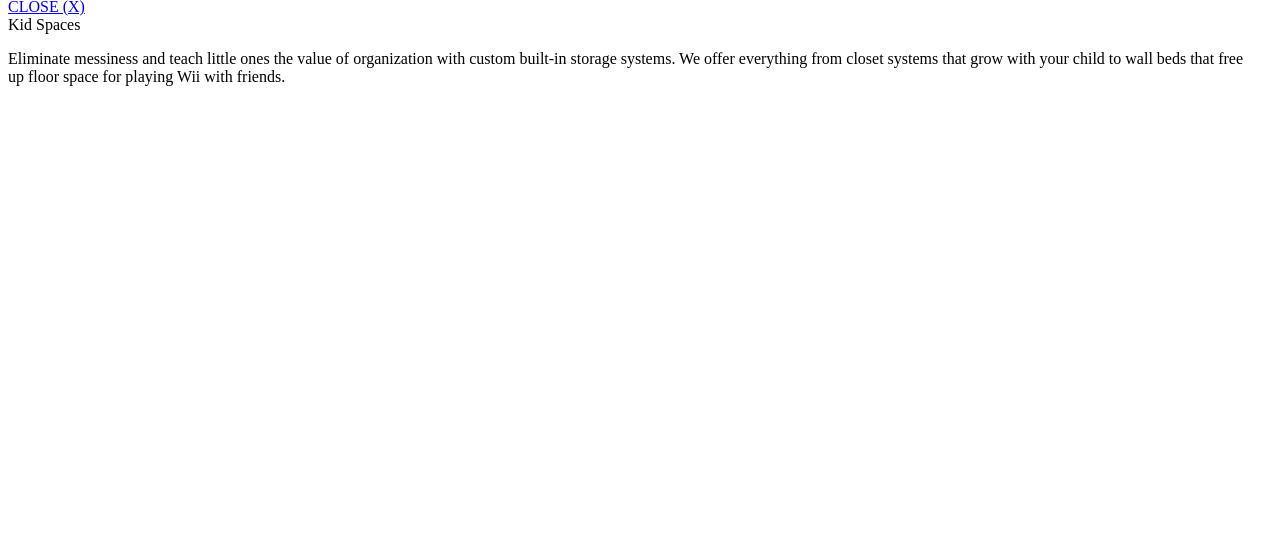 click at bounding box center [132, 1584] 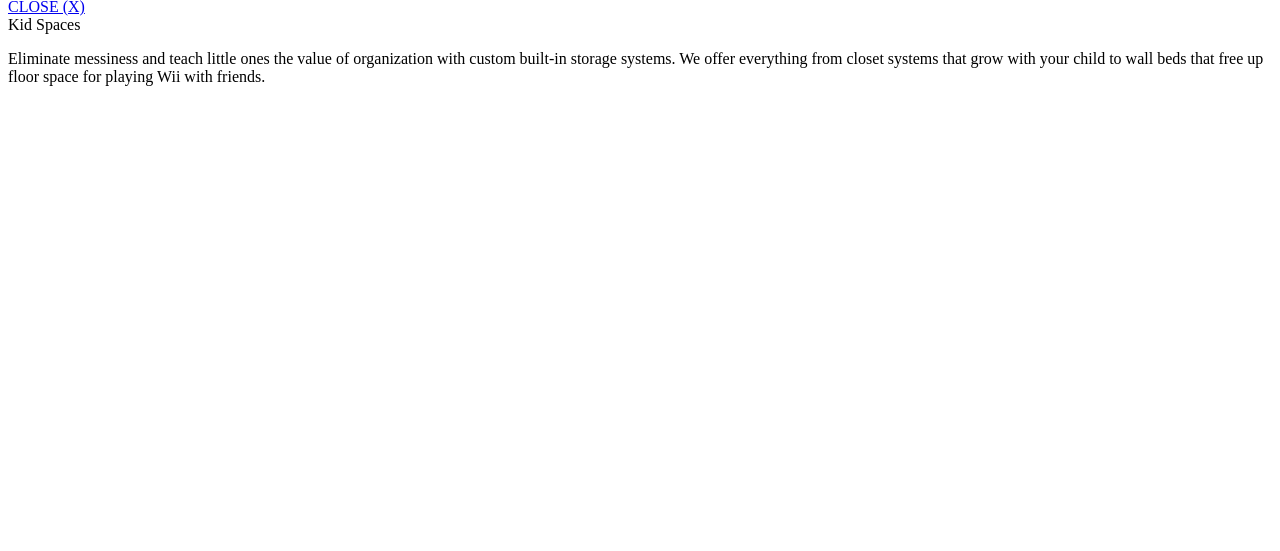 click at bounding box center (640, 37832) 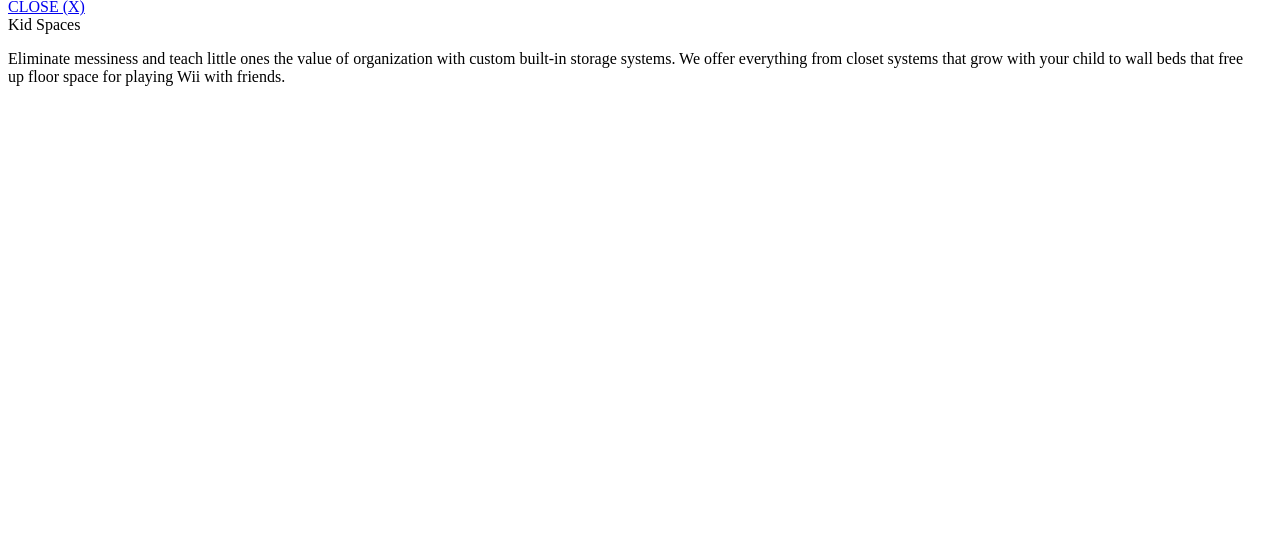 click at bounding box center (820, 1584) 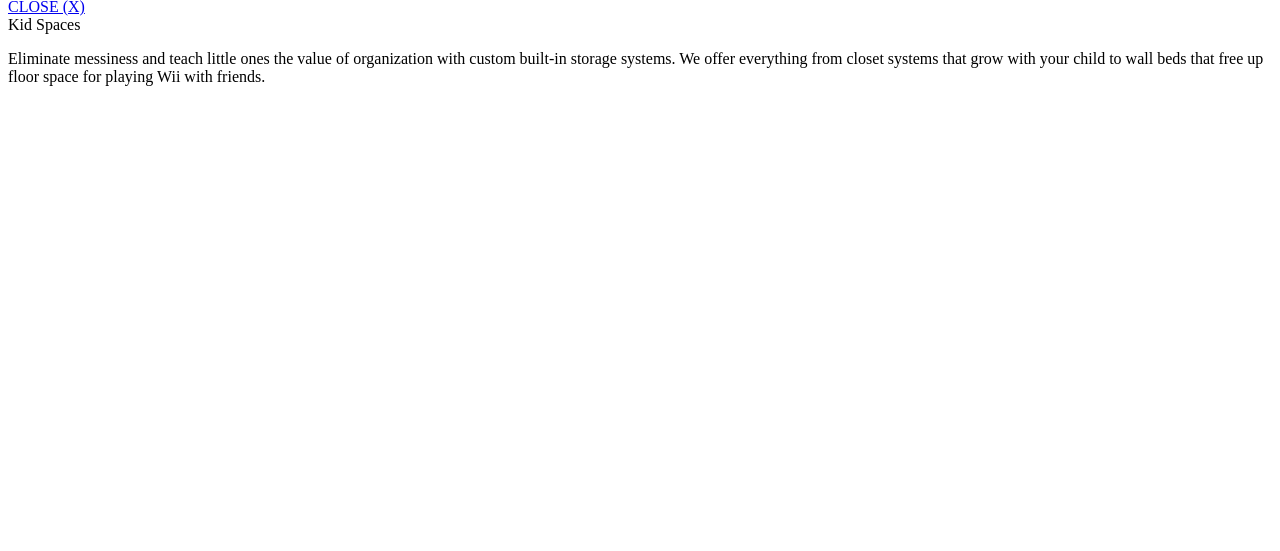 click at bounding box center [8, 37850] 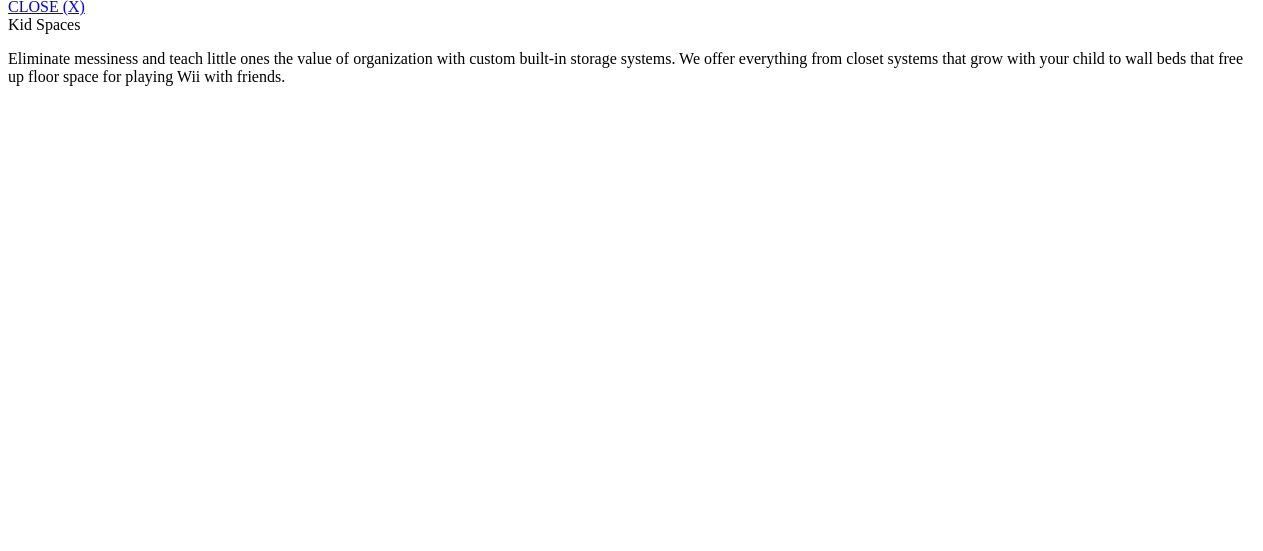 click at bounding box center (132, 1584) 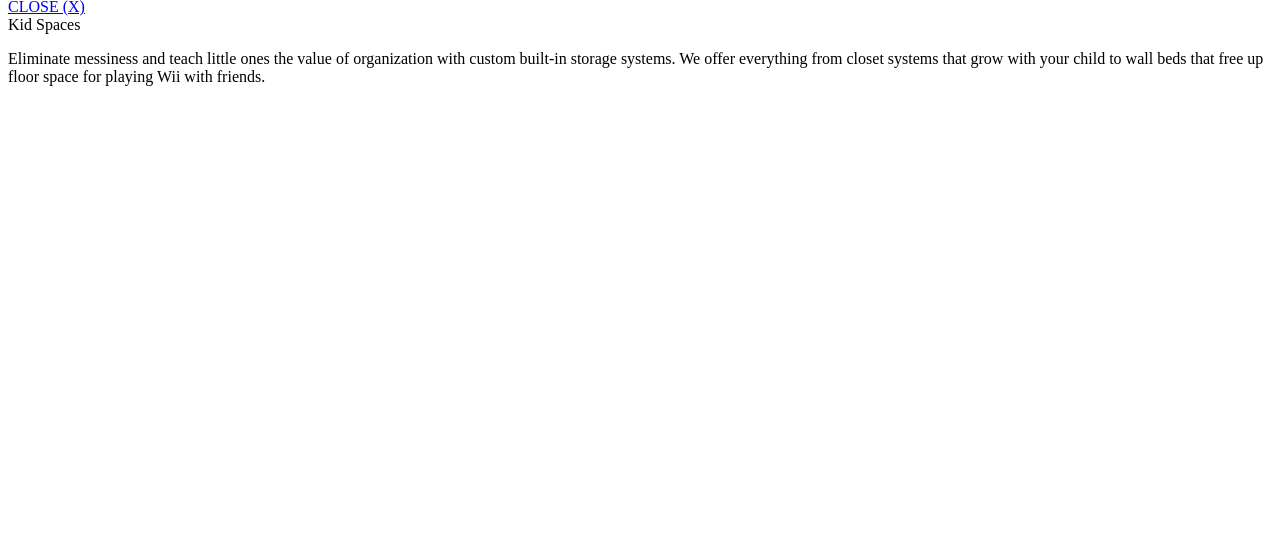 click at bounding box center (8, 37850) 